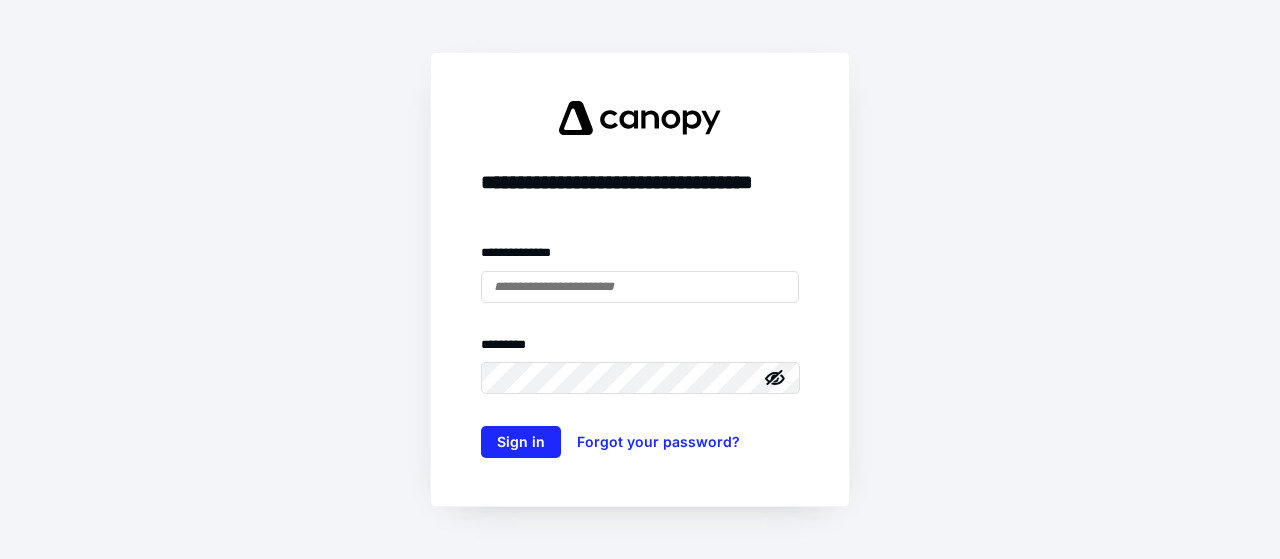 scroll, scrollTop: 0, scrollLeft: 0, axis: both 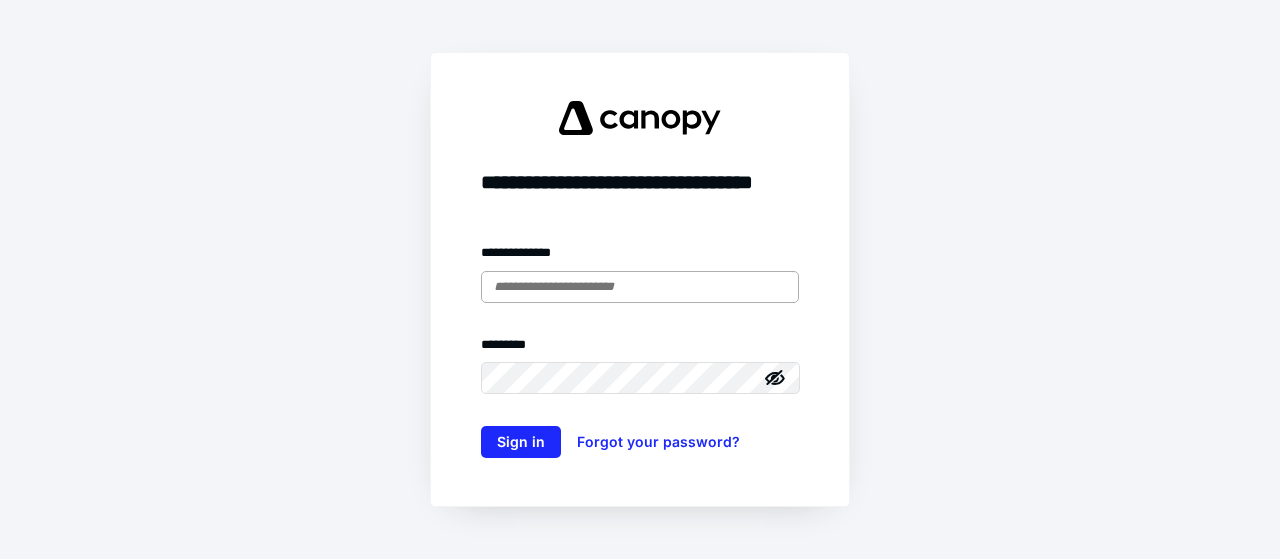 click at bounding box center [640, 287] 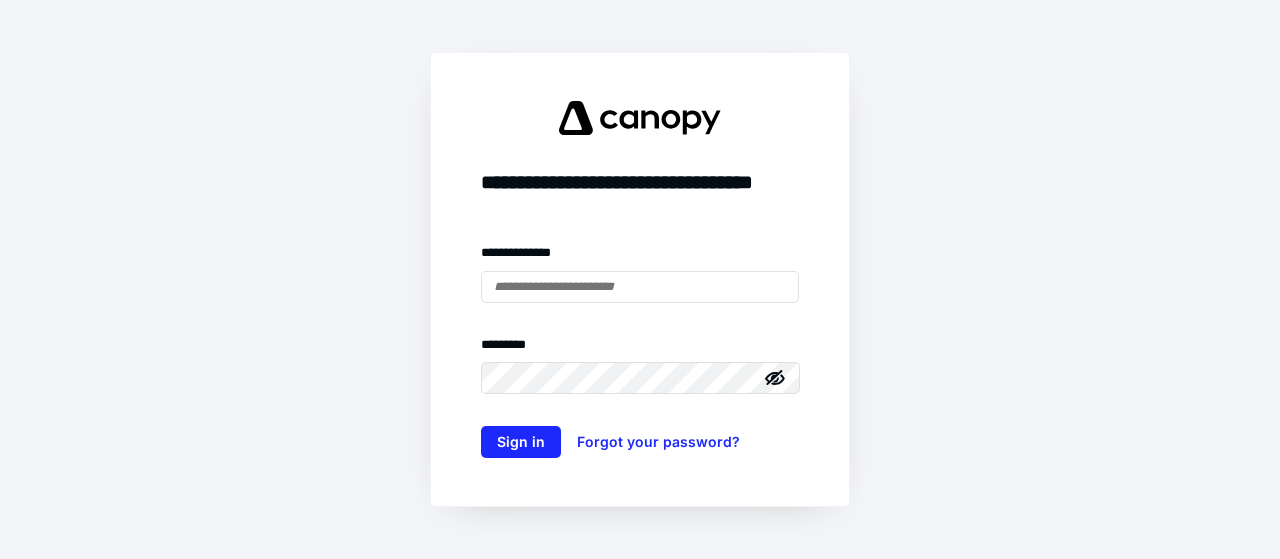type on "**********" 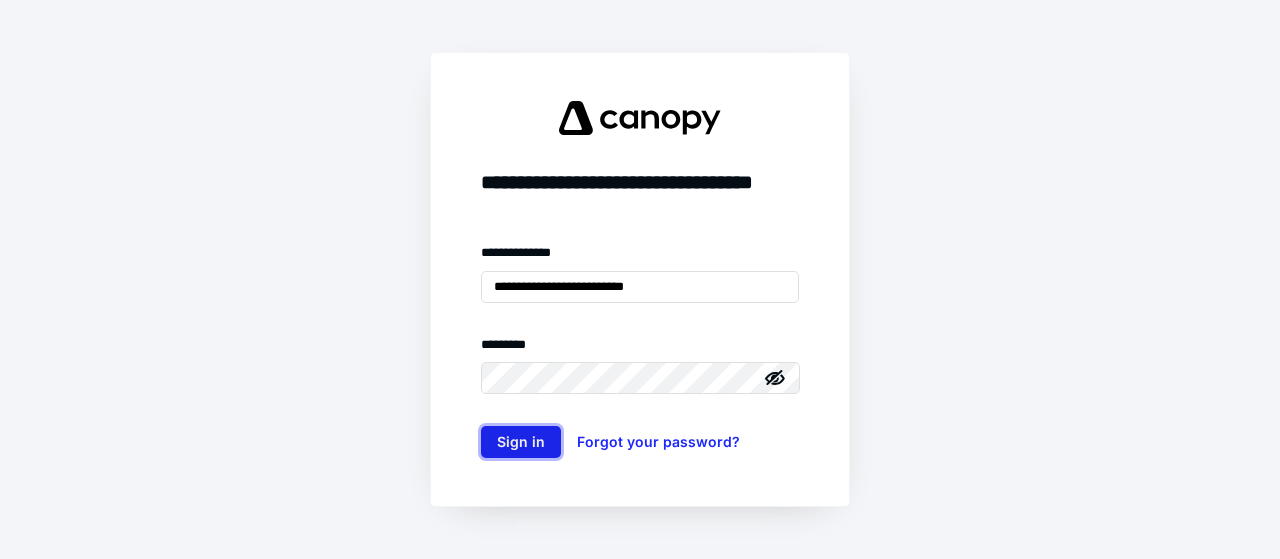 click on "Sign in" at bounding box center [521, 442] 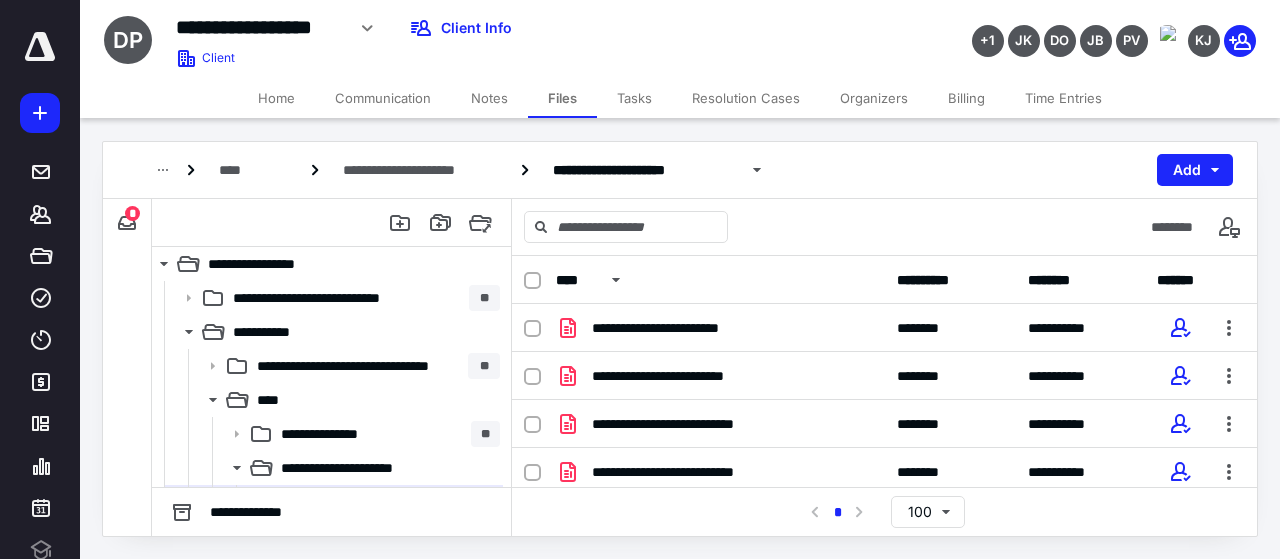 scroll, scrollTop: 0, scrollLeft: 0, axis: both 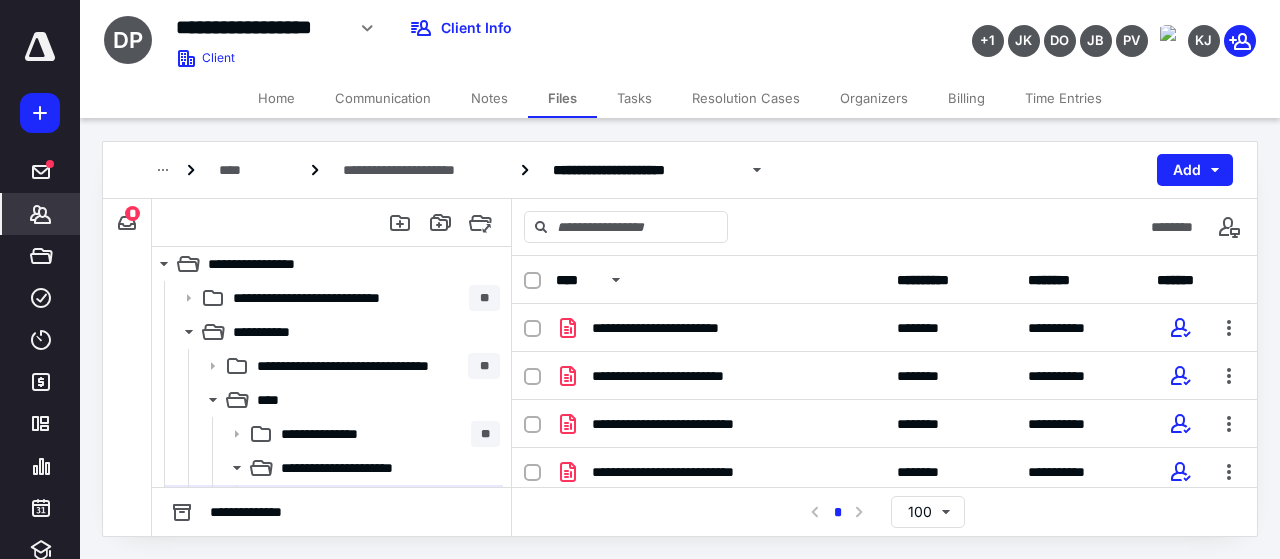 click 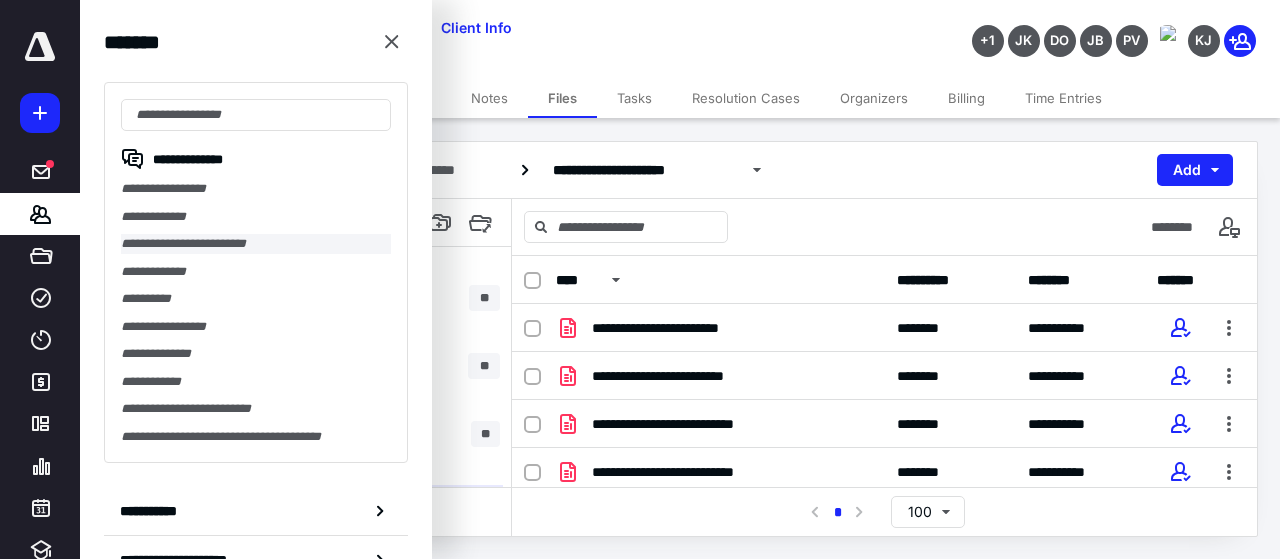click on "**********" at bounding box center (256, 244) 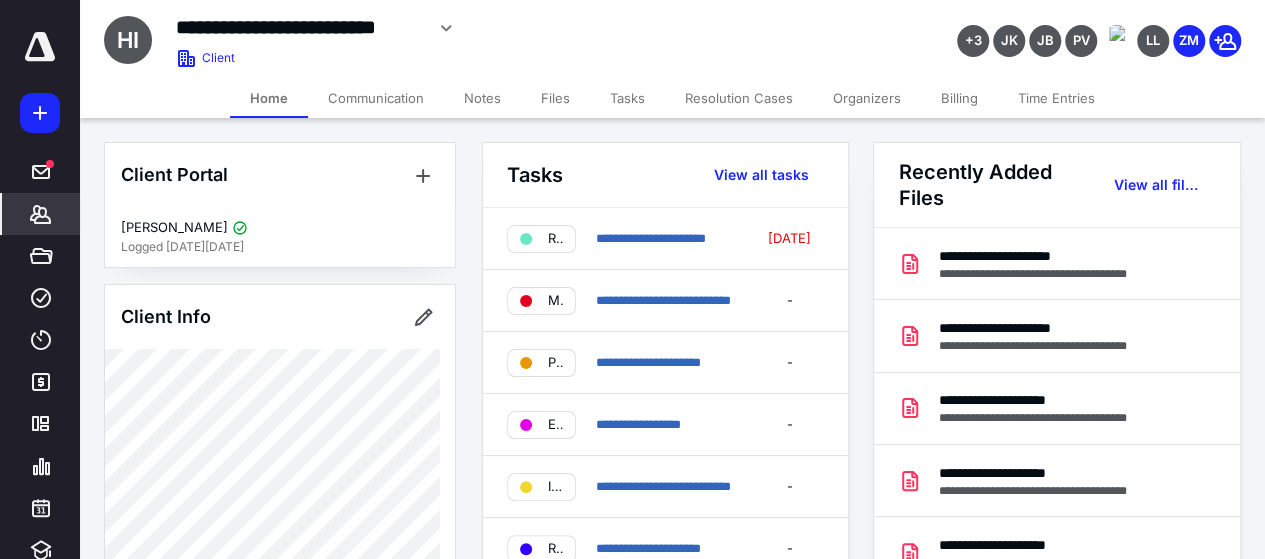 click on "Files" at bounding box center (555, 98) 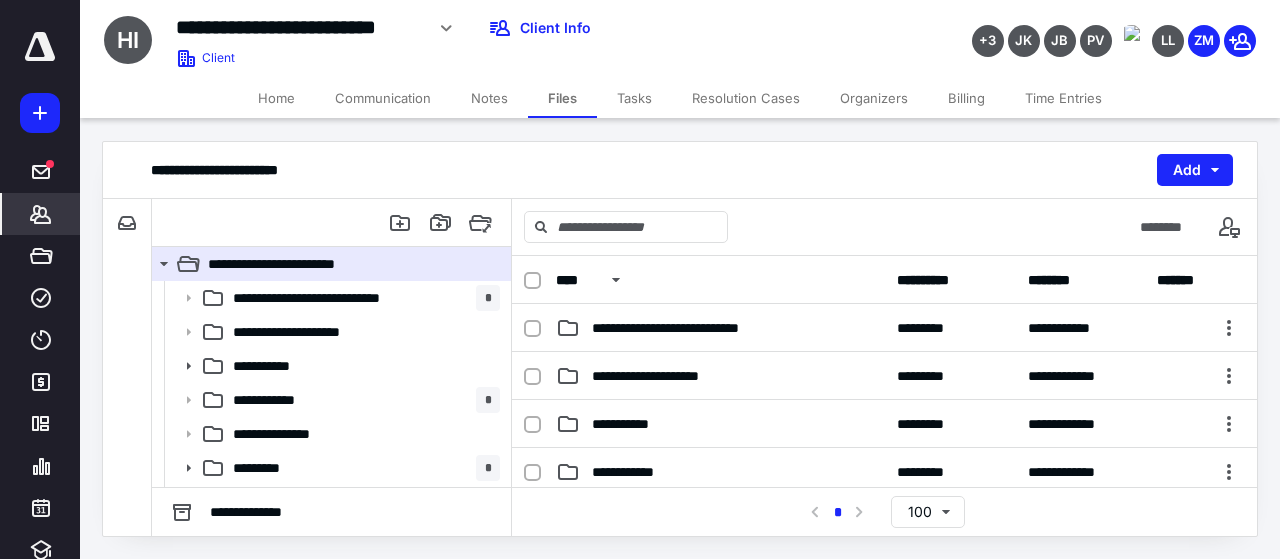 click 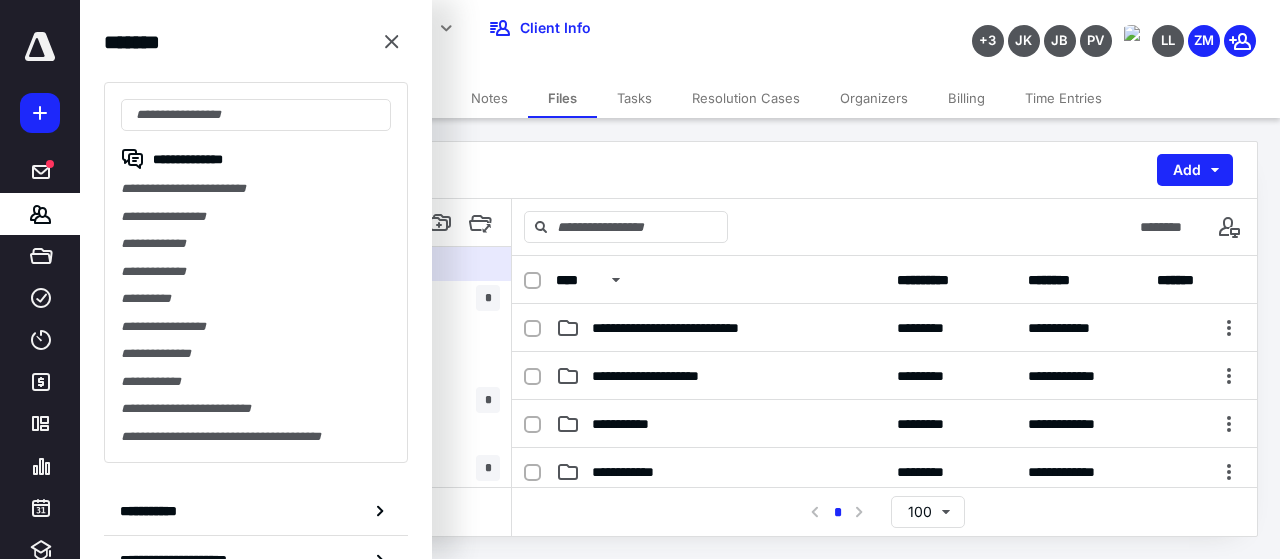 click on "**********" at bounding box center (256, 217) 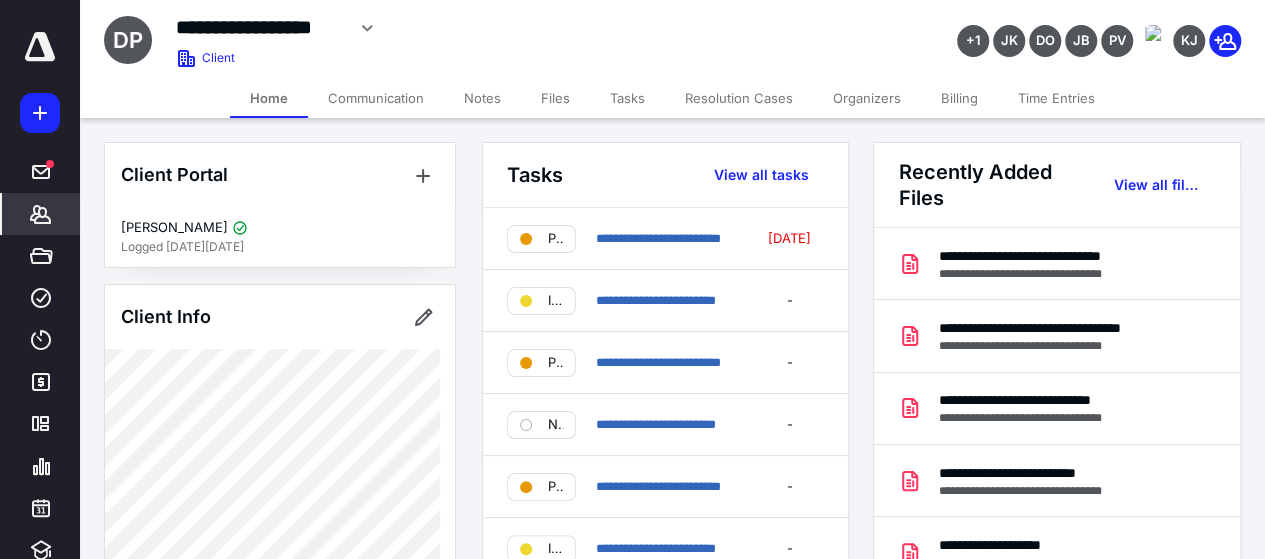 click on "Files" at bounding box center (555, 98) 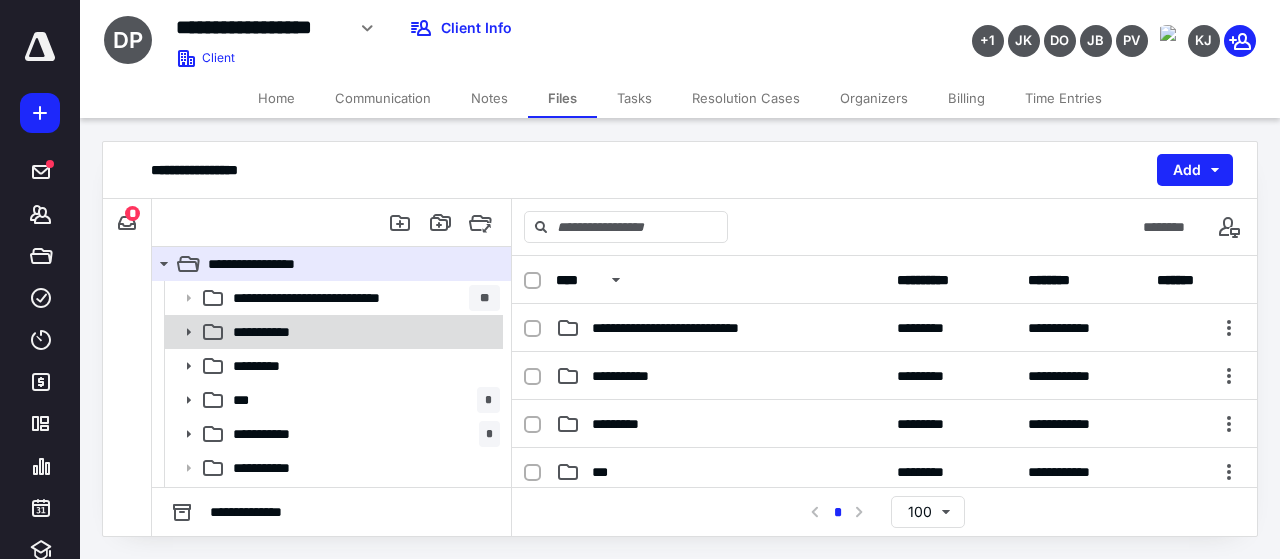 click 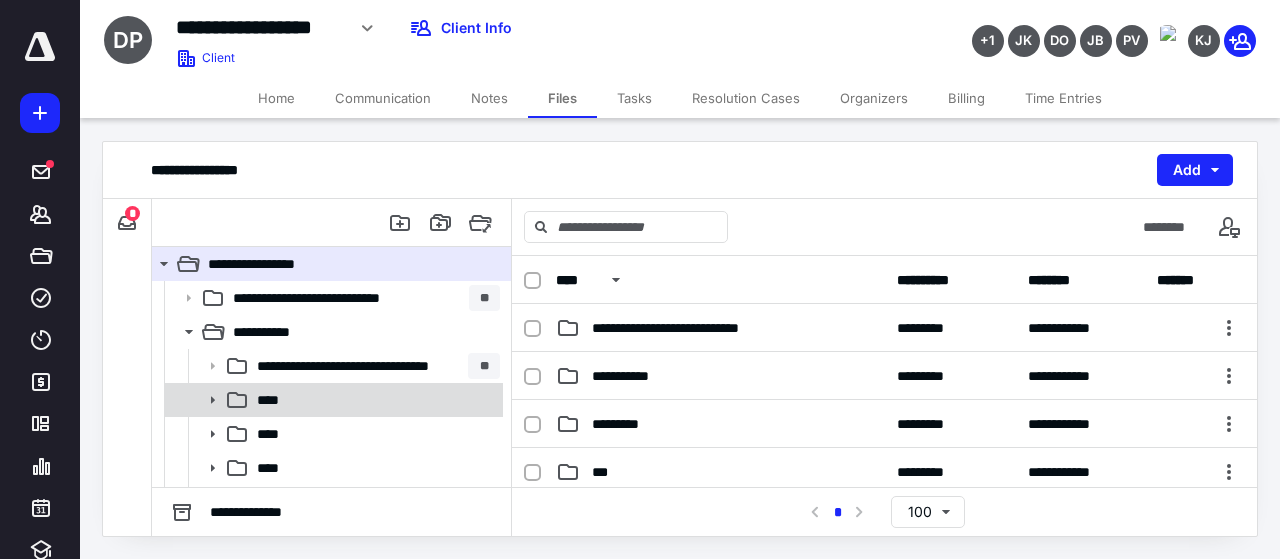 click 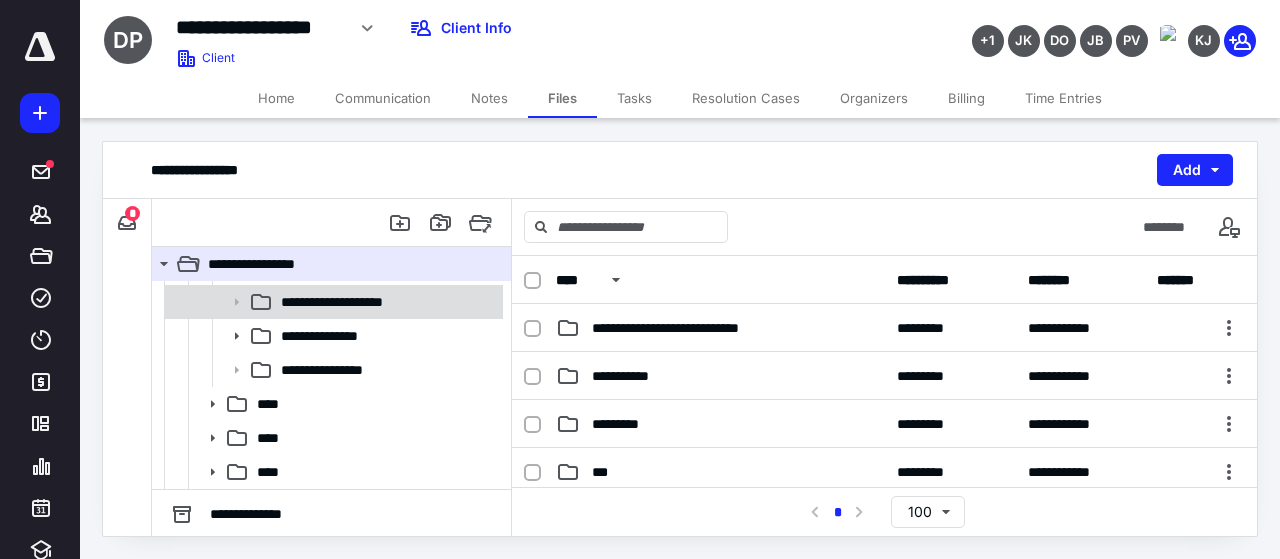 scroll, scrollTop: 100, scrollLeft: 0, axis: vertical 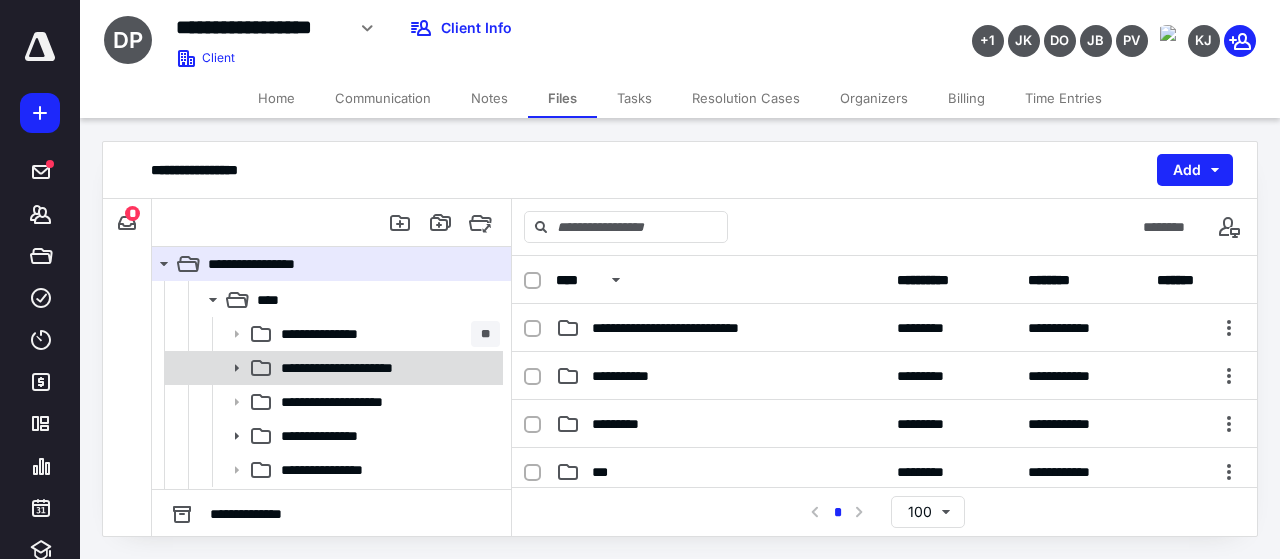 click 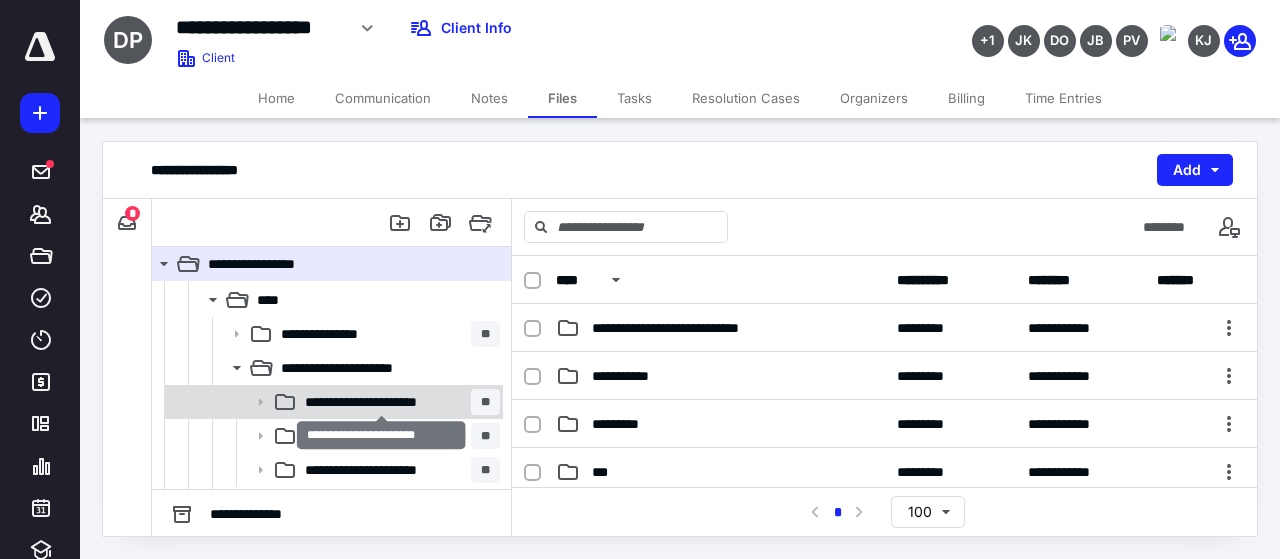 click on "**********" at bounding box center (382, 402) 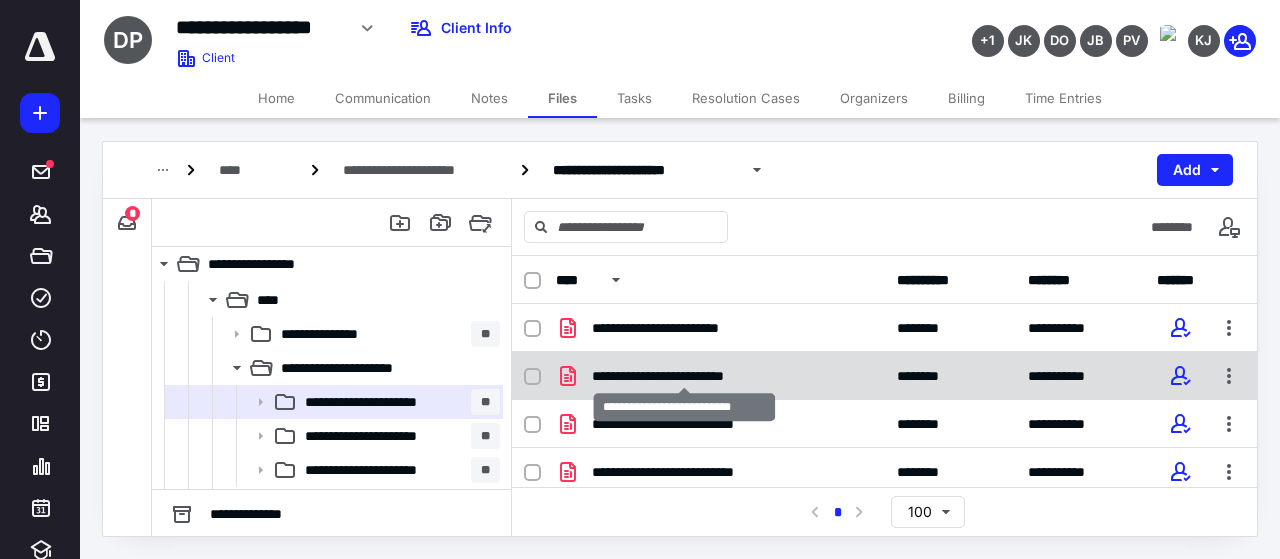 scroll, scrollTop: 100, scrollLeft: 0, axis: vertical 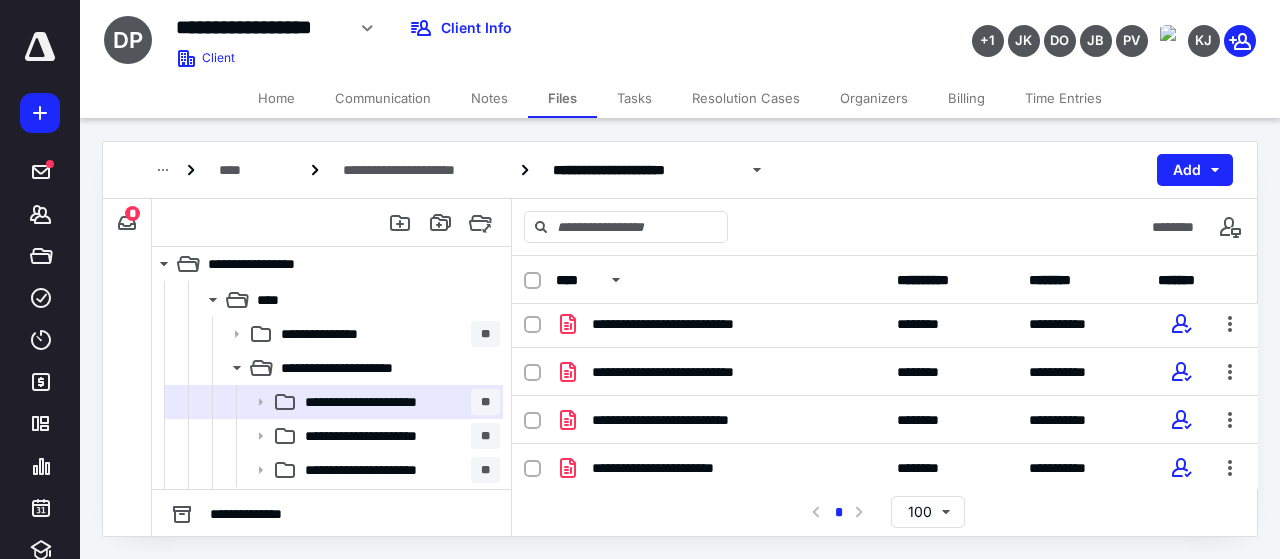 click on "**********" at bounding box center [686, 420] 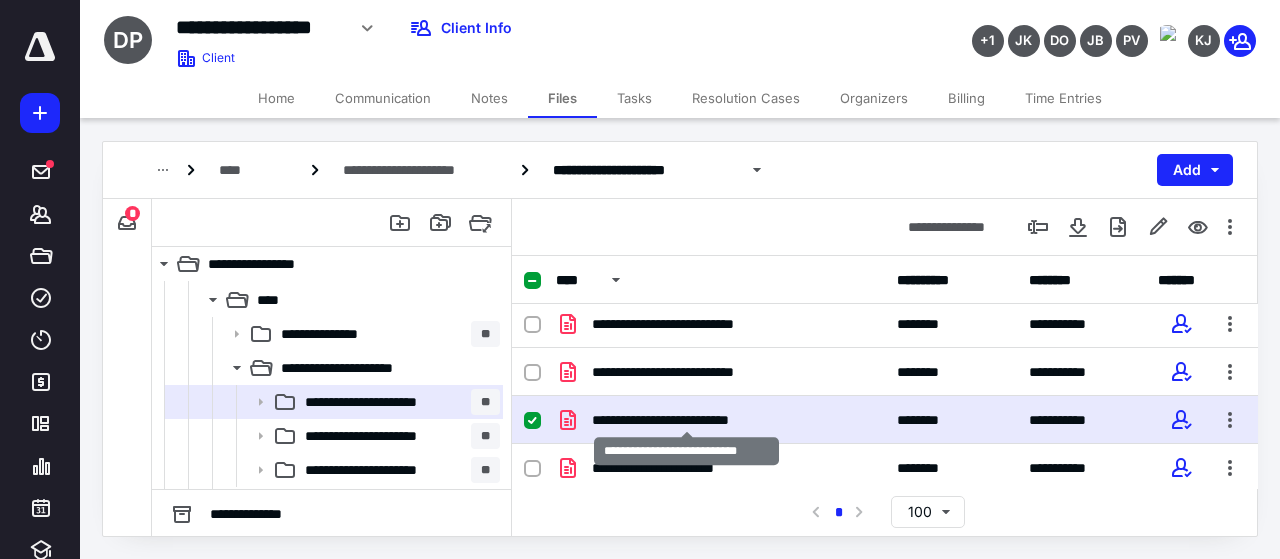 click on "**********" at bounding box center [686, 420] 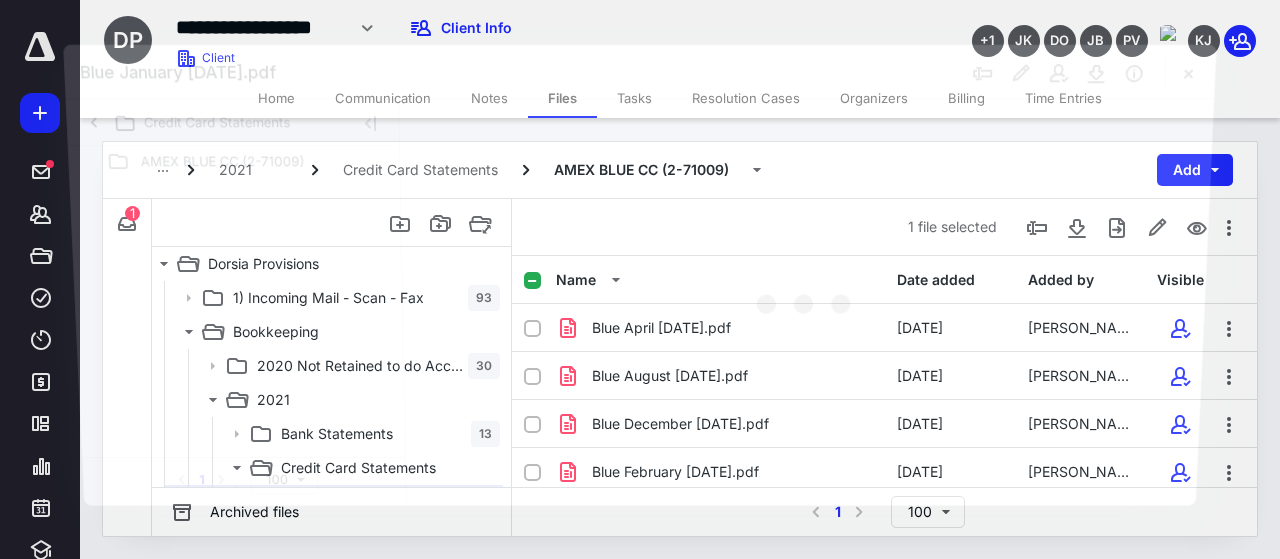 scroll, scrollTop: 100, scrollLeft: 0, axis: vertical 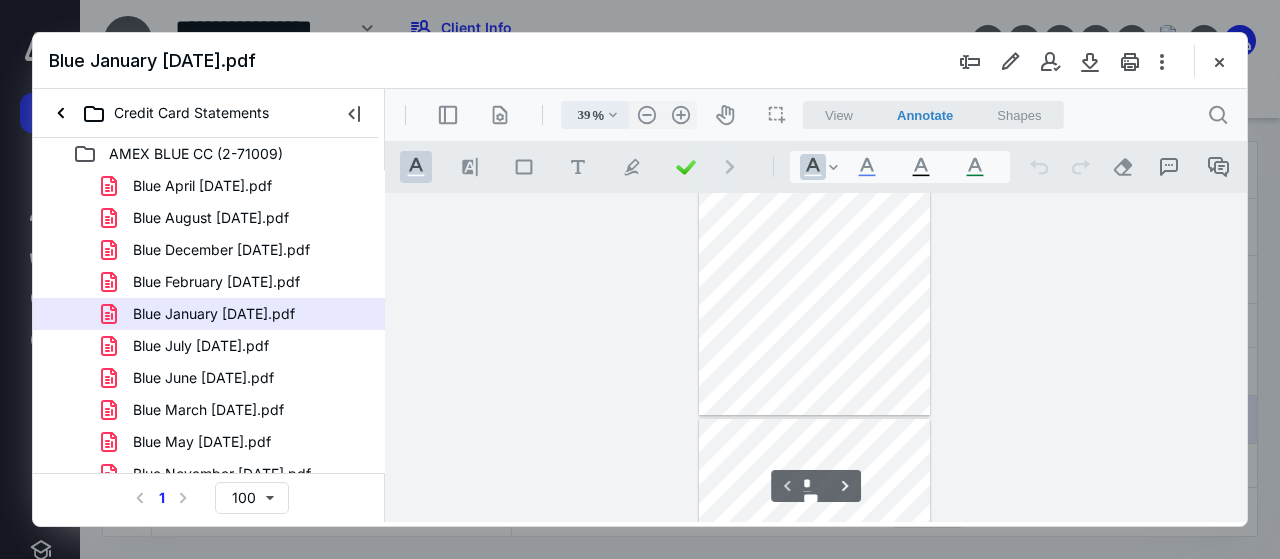 click on ".cls-1{fill:#abb0c4;} icon - chevron - down" at bounding box center (613, 115) 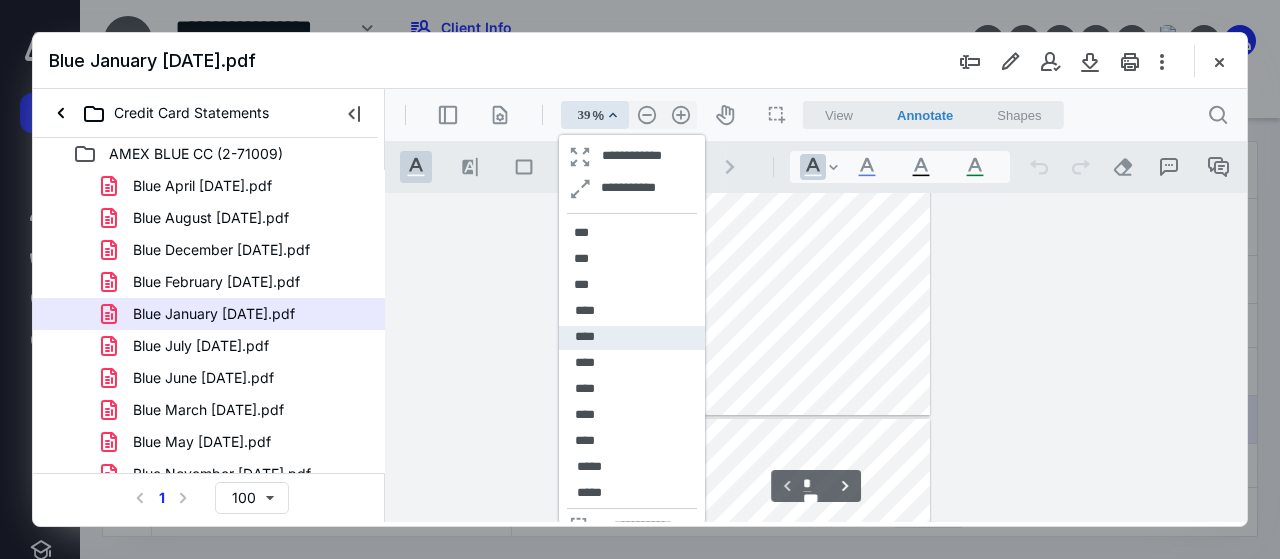 click on "****" at bounding box center (632, 338) 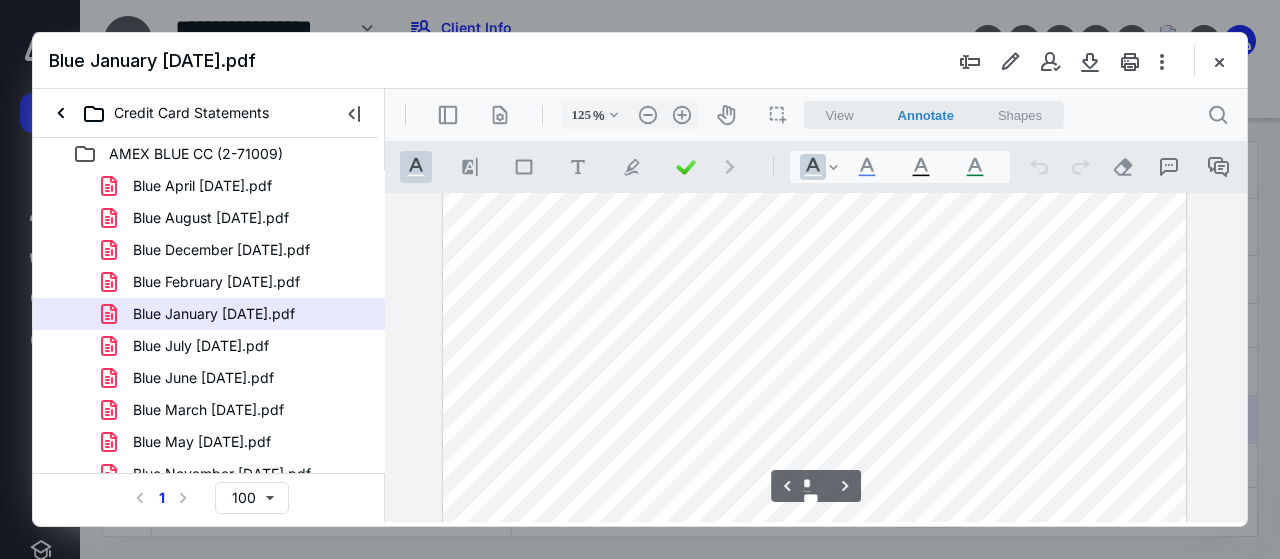 scroll, scrollTop: 2800, scrollLeft: 0, axis: vertical 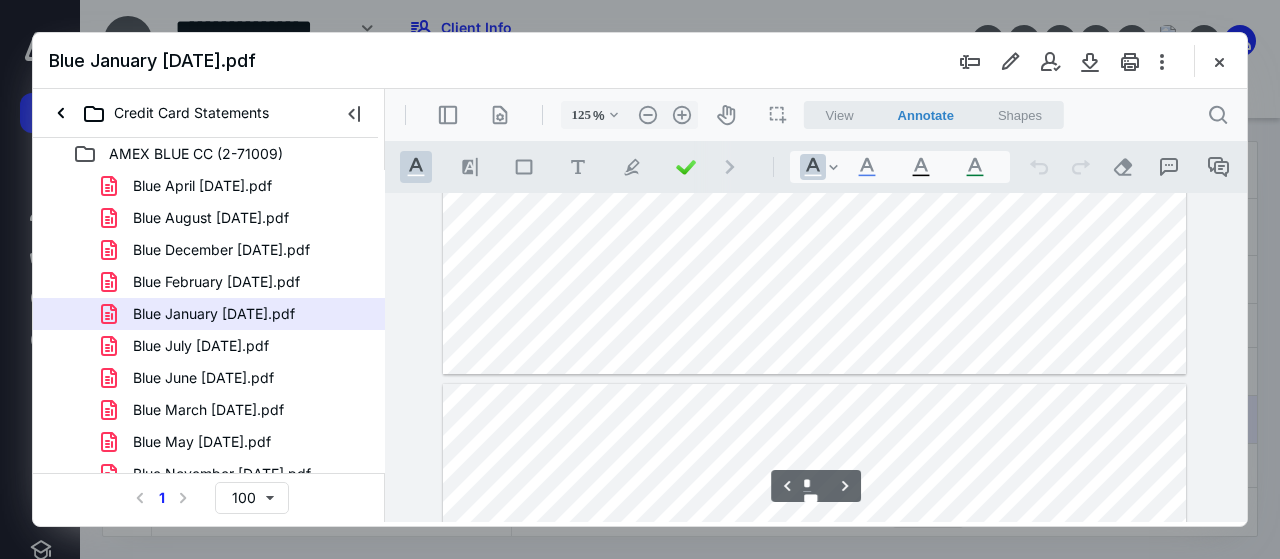 type on "*" 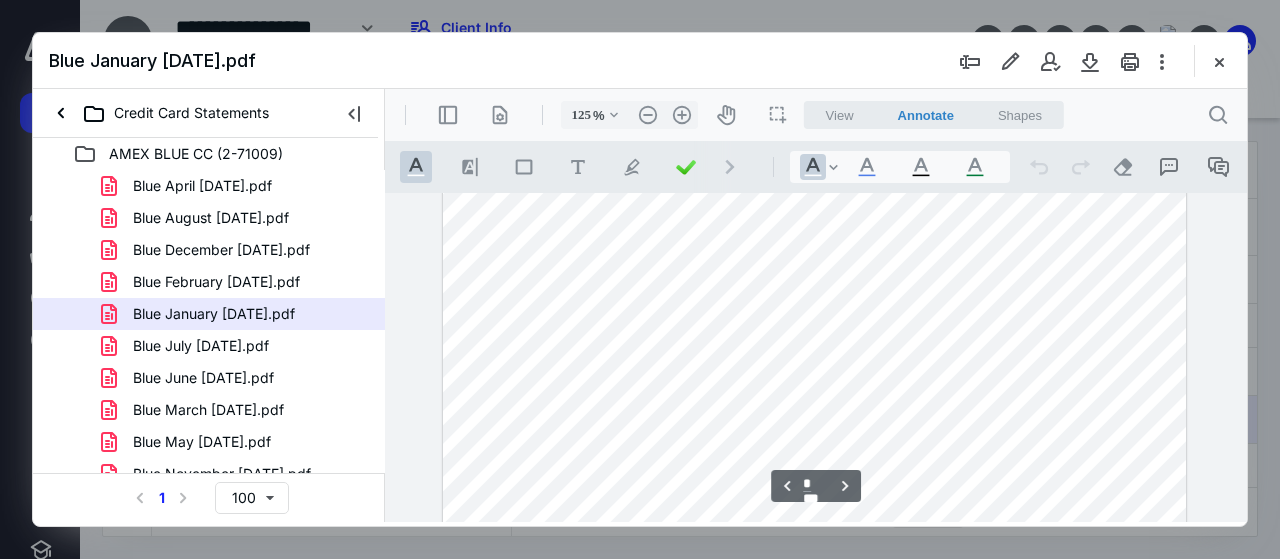 scroll, scrollTop: 3600, scrollLeft: 0, axis: vertical 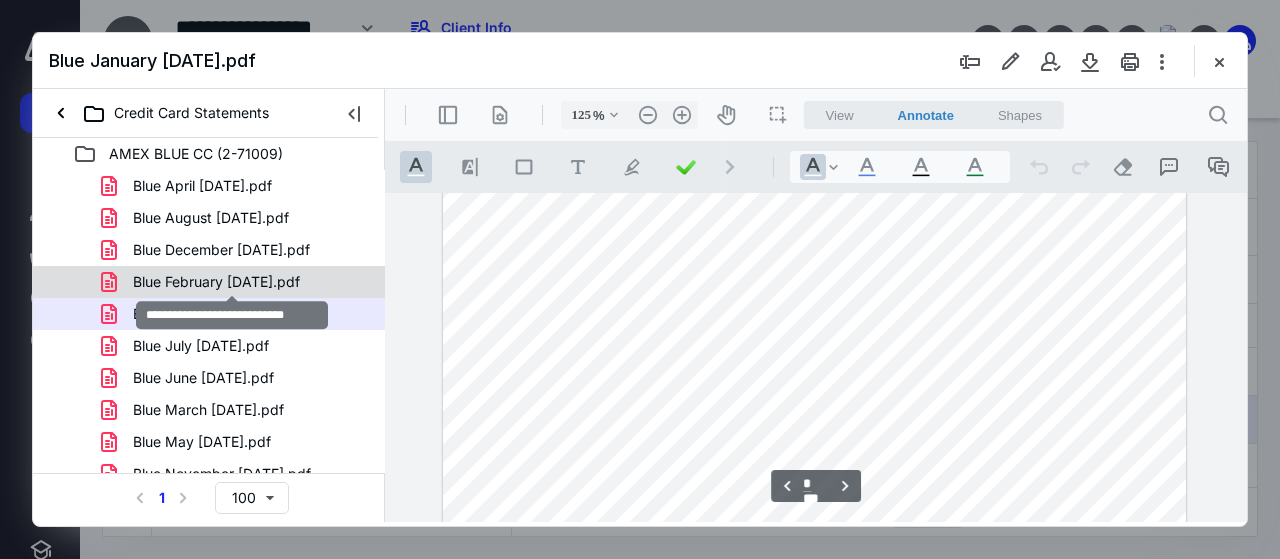click on "Blue February [DATE].pdf" at bounding box center (216, 282) 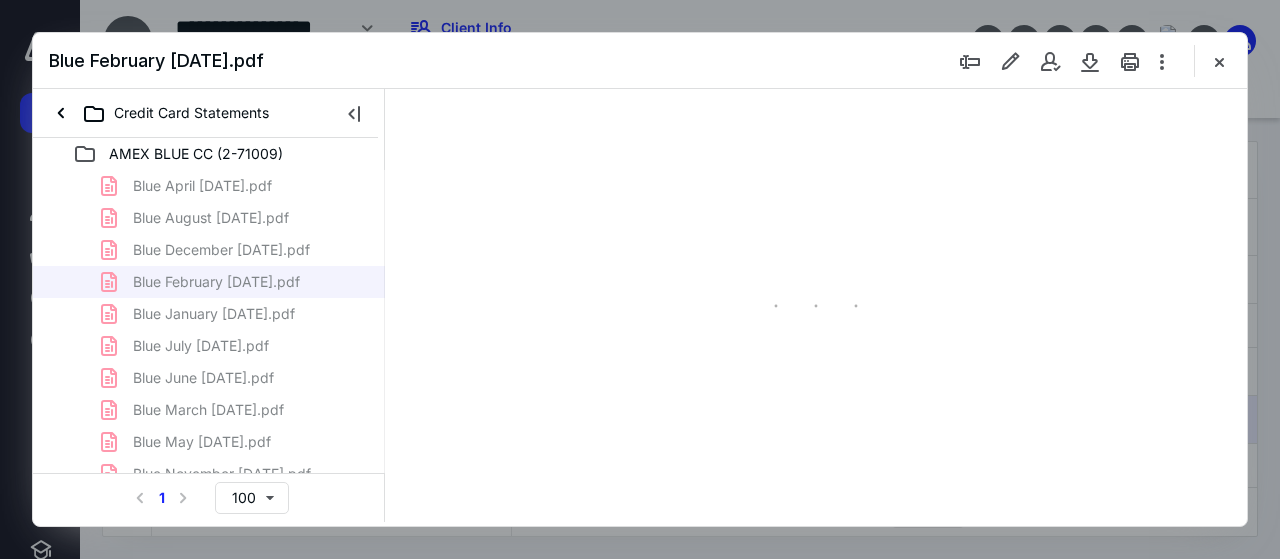 click on "Blue April [DATE].pdf Blue August [DATE].pdf Blue December [DATE].pdf Blue February [DATE].pdf Blue January [DATE].pdf Blue July [DATE].pdf Blue June [DATE].pdf Blue March [DATE].pdf Blue May [DATE].pdf Blue November [DATE].pdf Blue October [DATE].pdf Blue September [DATE].pdf" at bounding box center [209, 362] 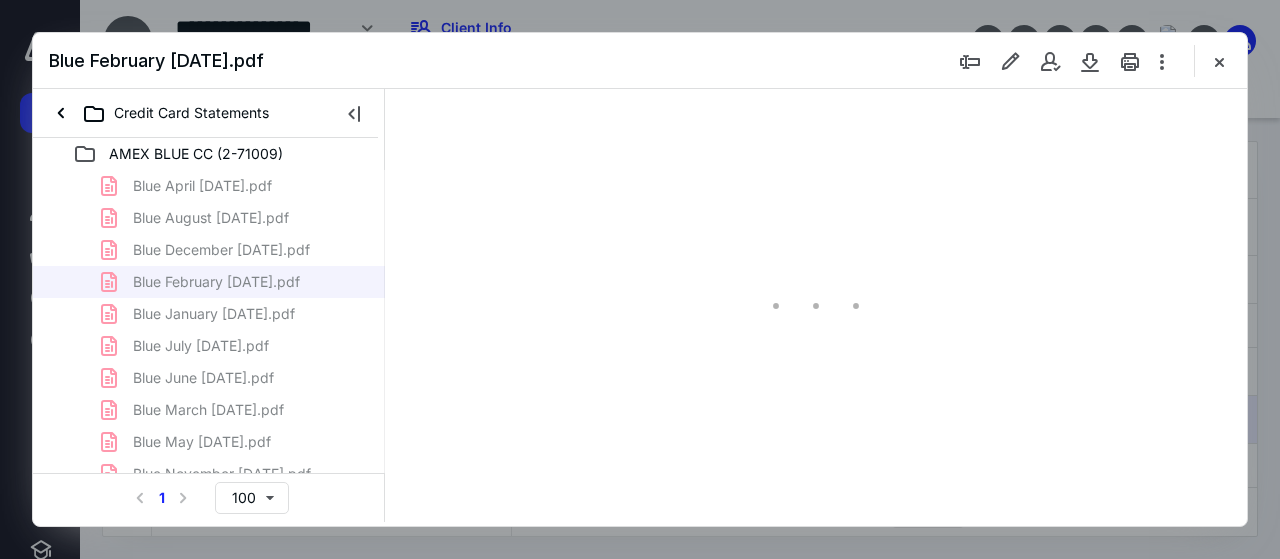 scroll, scrollTop: 106, scrollLeft: 0, axis: vertical 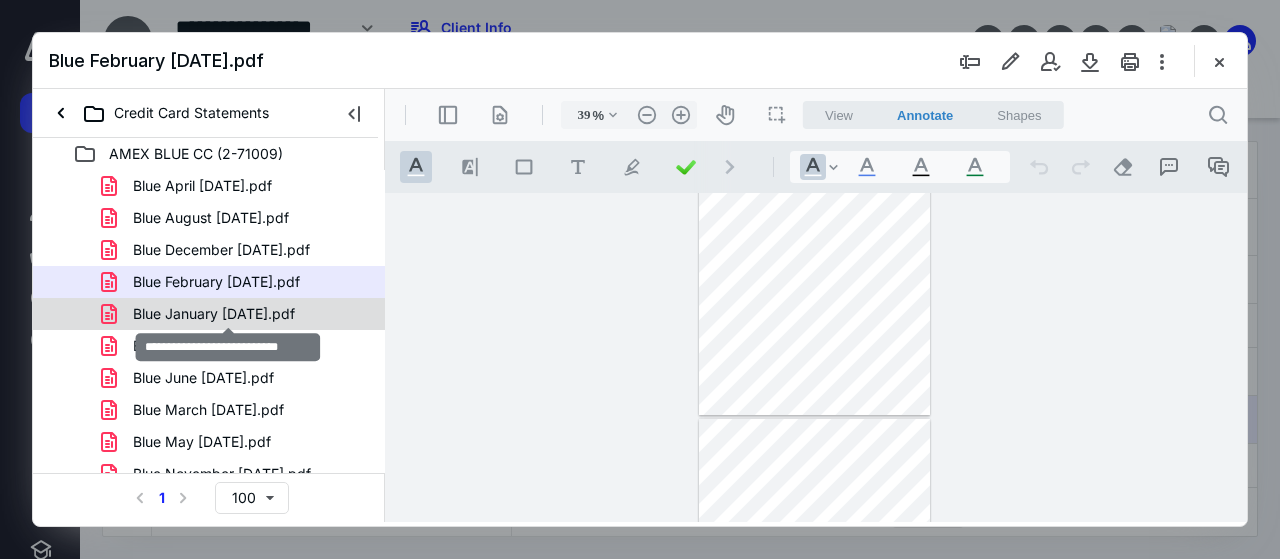 click on "Blue January [DATE].pdf" at bounding box center (214, 314) 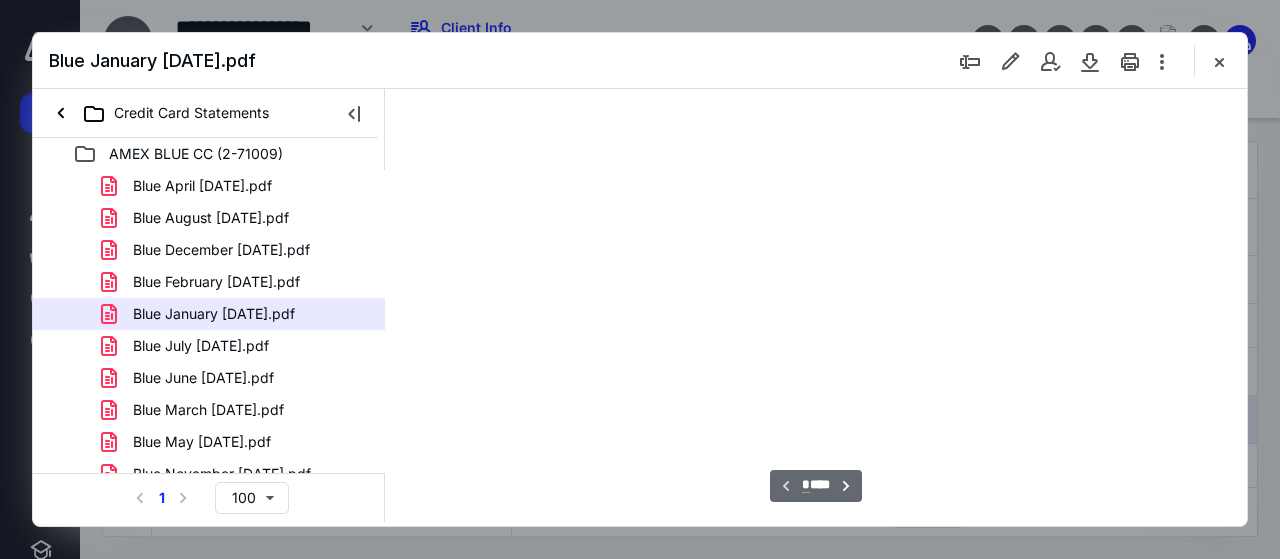 scroll, scrollTop: 106, scrollLeft: 0, axis: vertical 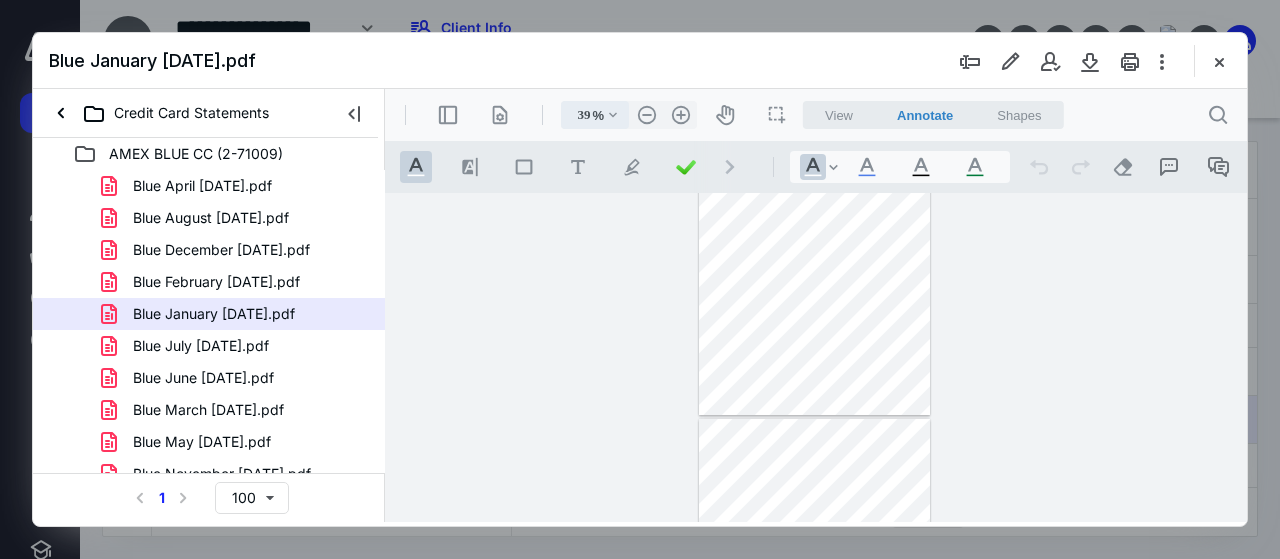 click on ".cls-1{fill:#abb0c4;} icon - chevron - down" at bounding box center [613, 115] 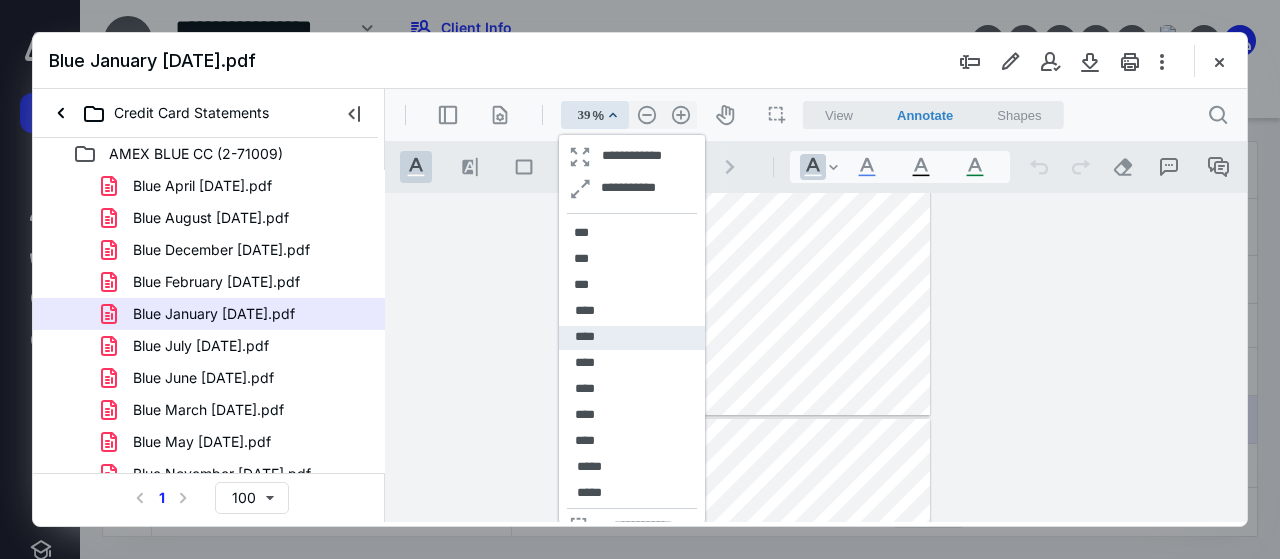 click on "****" at bounding box center [632, 338] 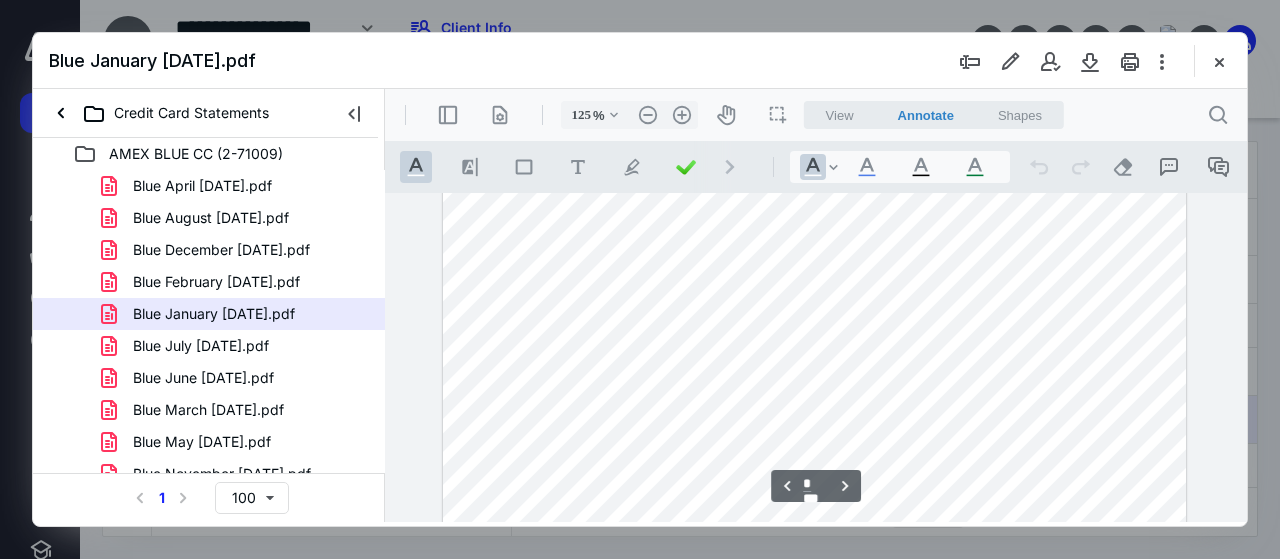 scroll, scrollTop: 1192, scrollLeft: 0, axis: vertical 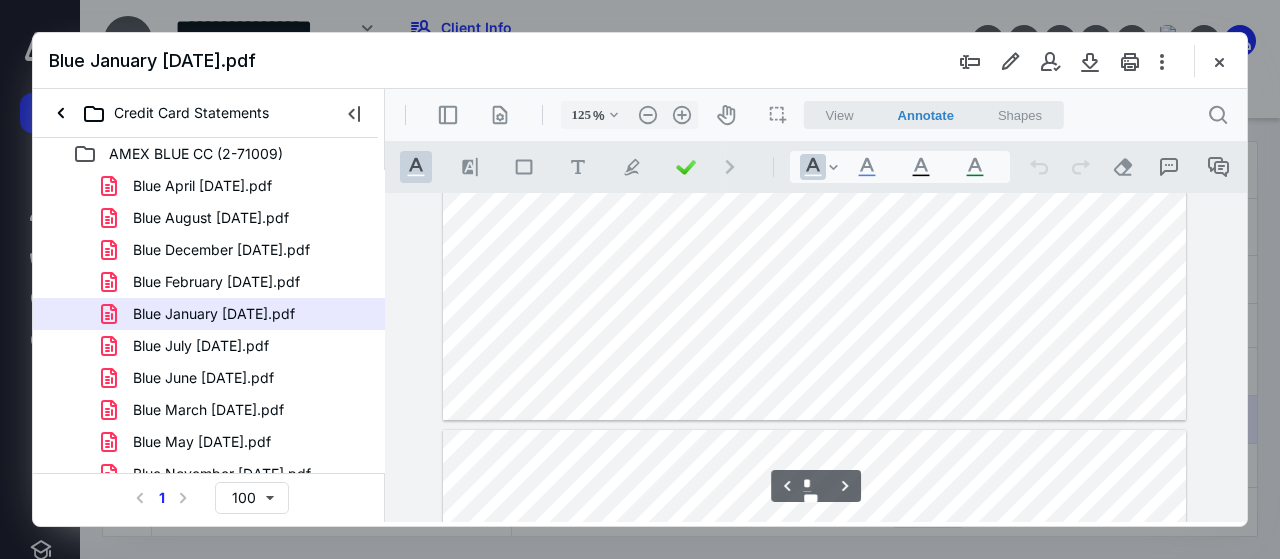 type on "*" 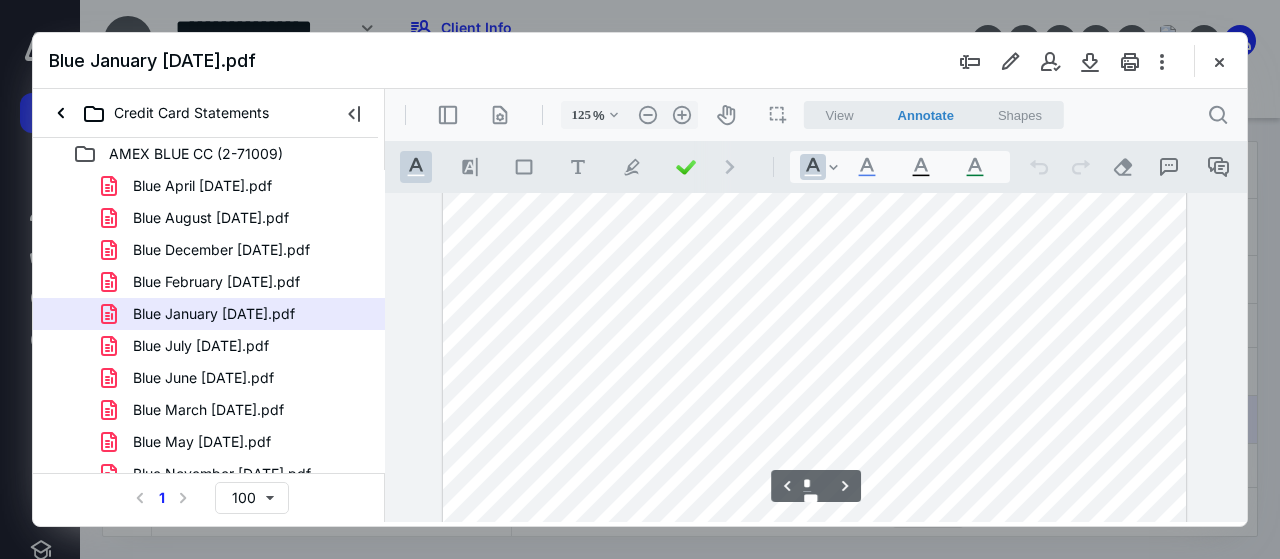 scroll, scrollTop: 2392, scrollLeft: 0, axis: vertical 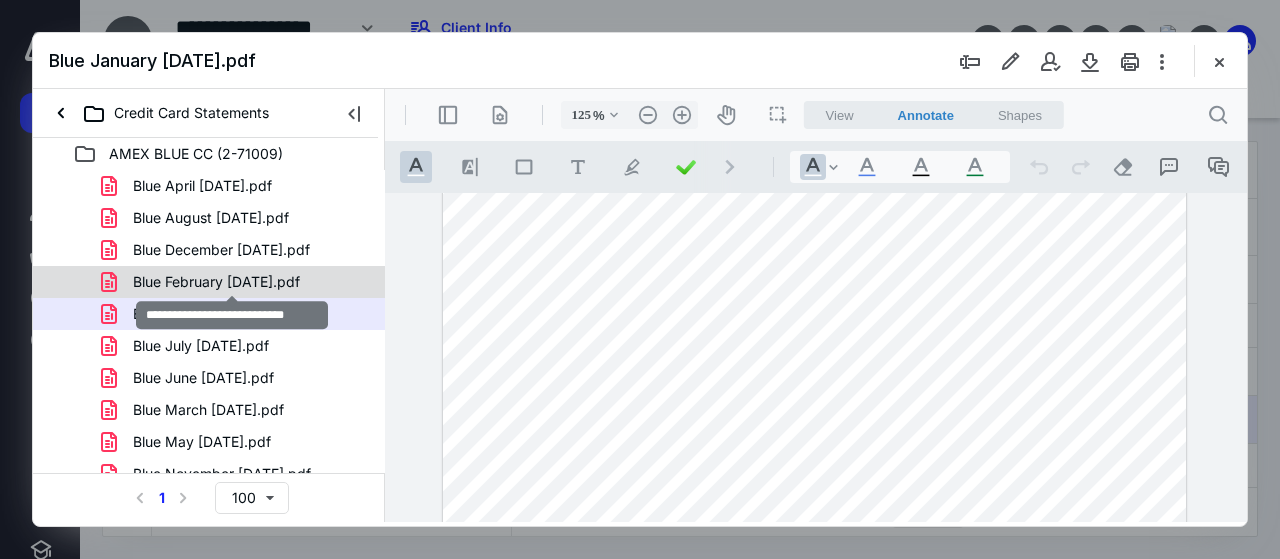 click on "Blue February [DATE].pdf" at bounding box center [216, 282] 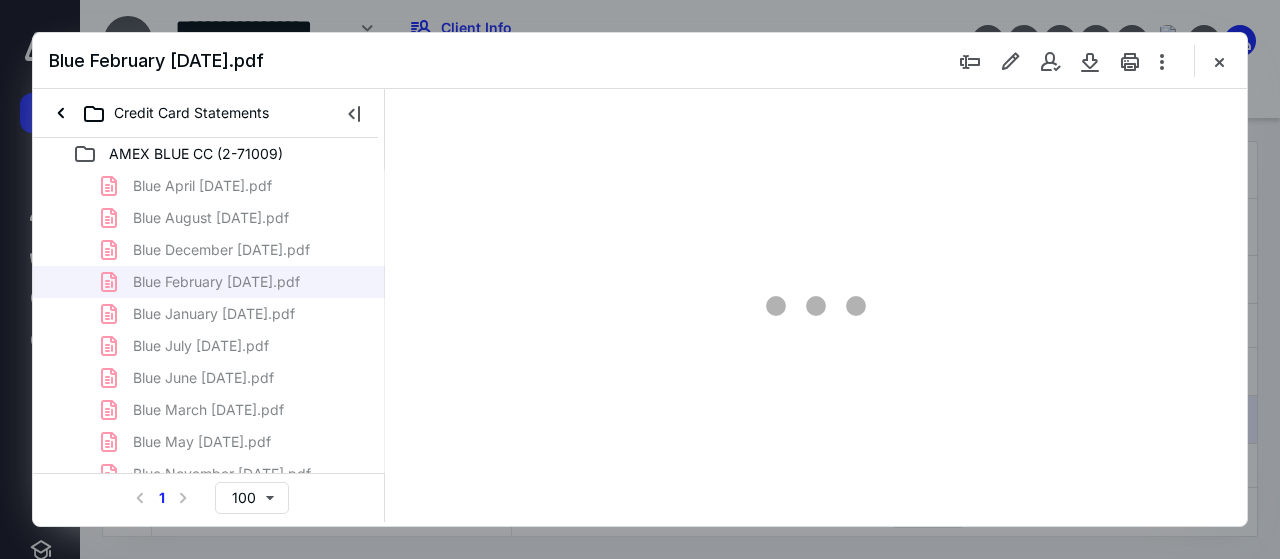 scroll, scrollTop: 106, scrollLeft: 0, axis: vertical 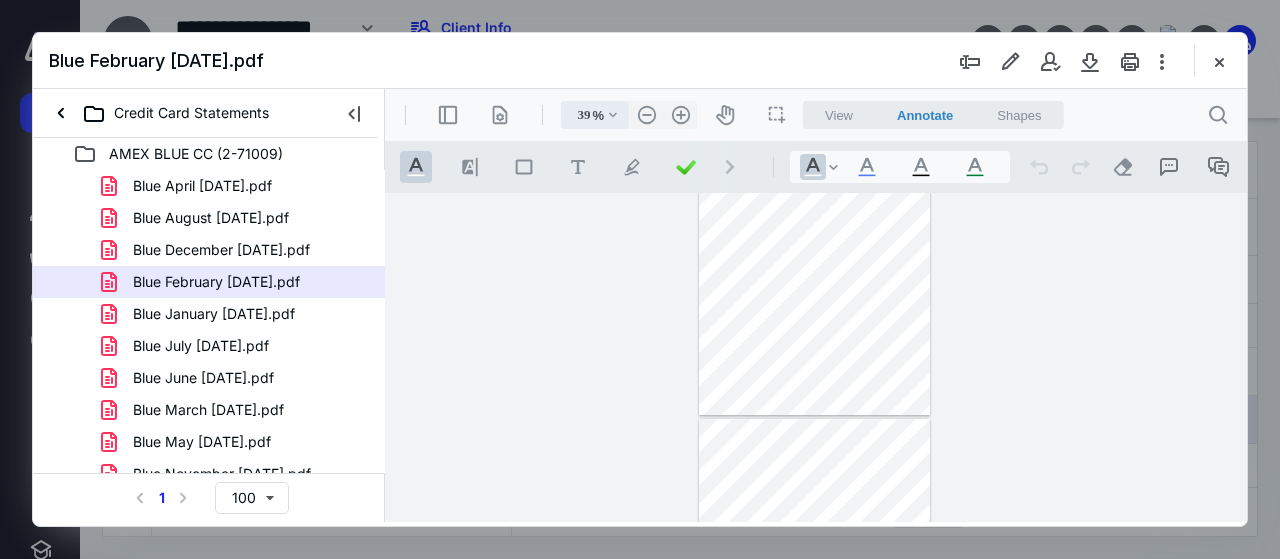 click on ".cls-1{fill:#abb0c4;} icon - chevron - down" at bounding box center (613, 115) 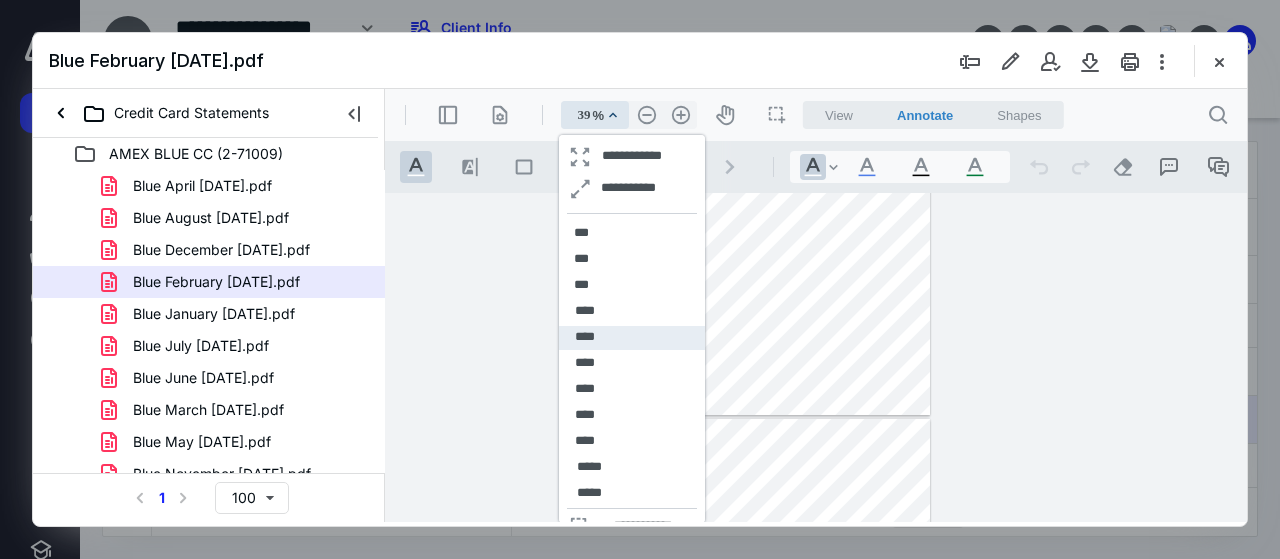 click on "****" at bounding box center [632, 338] 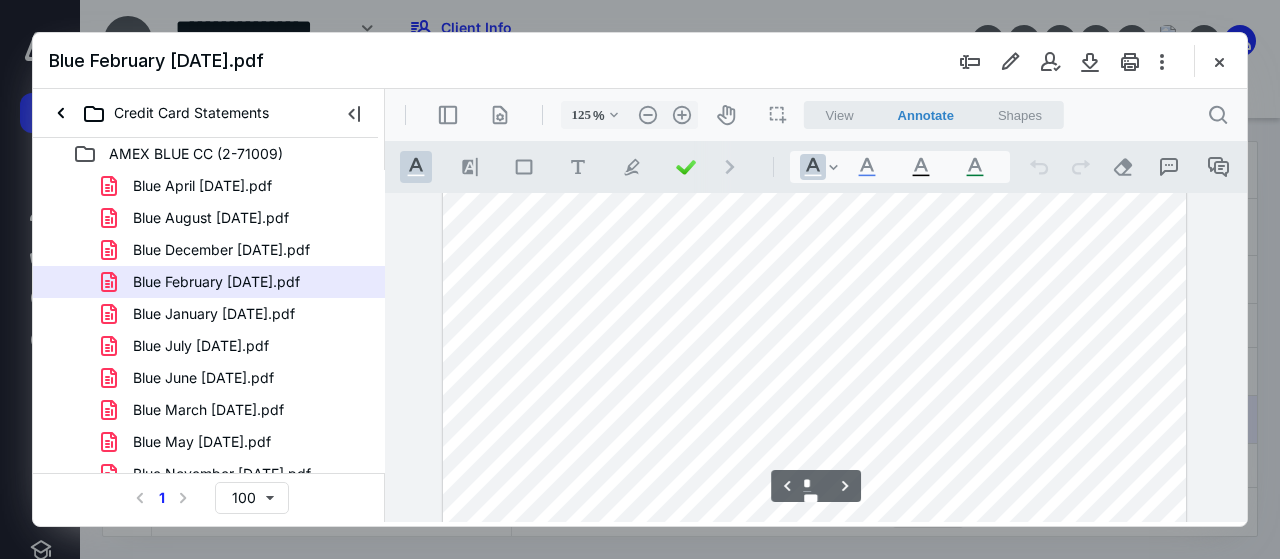 scroll, scrollTop: 3692, scrollLeft: 0, axis: vertical 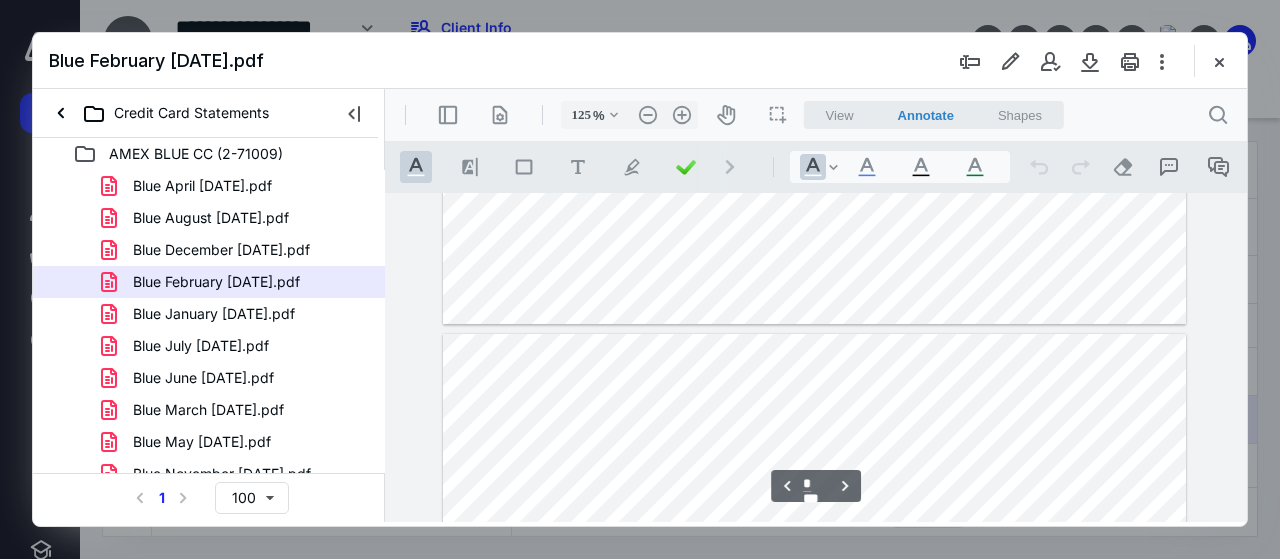 type on "*" 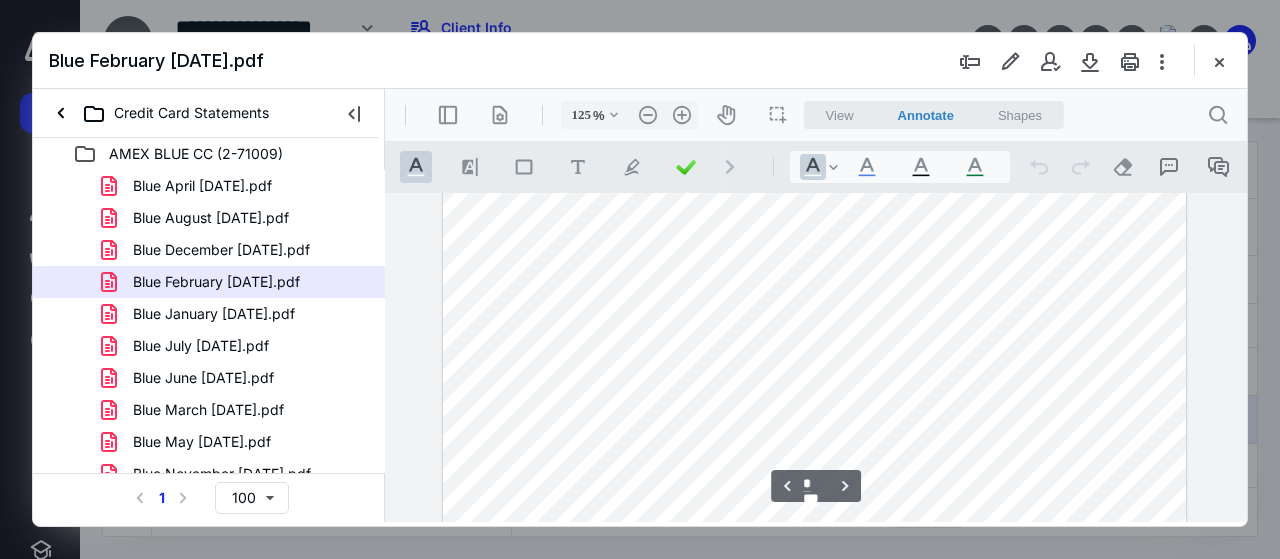 scroll, scrollTop: 4492, scrollLeft: 0, axis: vertical 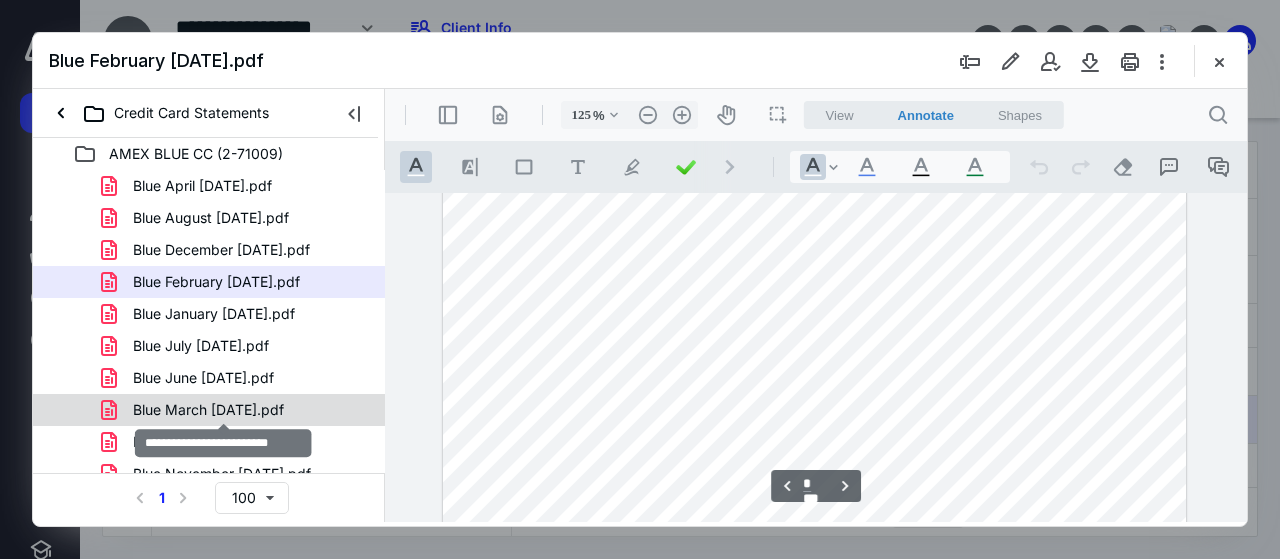 click on "Blue March [DATE].pdf" at bounding box center [208, 410] 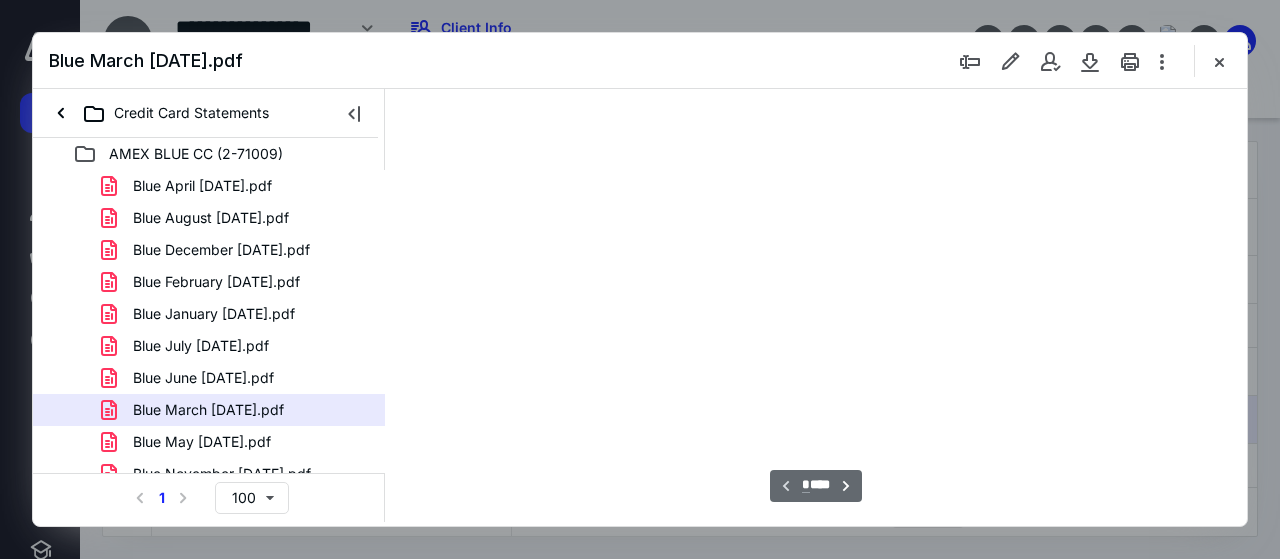 scroll, scrollTop: 106, scrollLeft: 0, axis: vertical 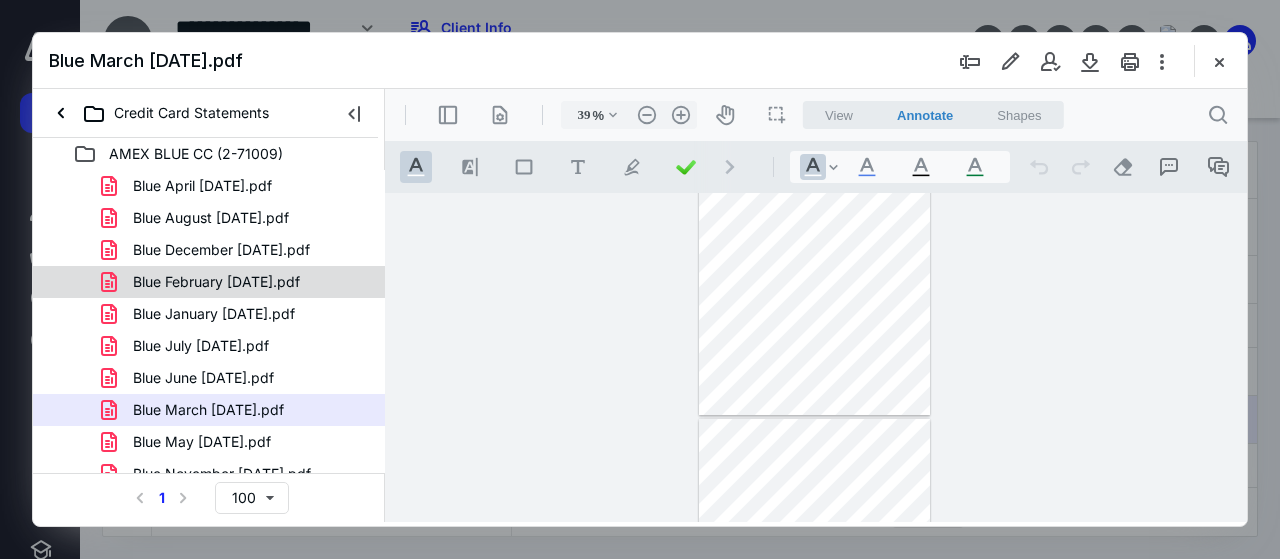 click on "Blue February [DATE].pdf" at bounding box center [216, 282] 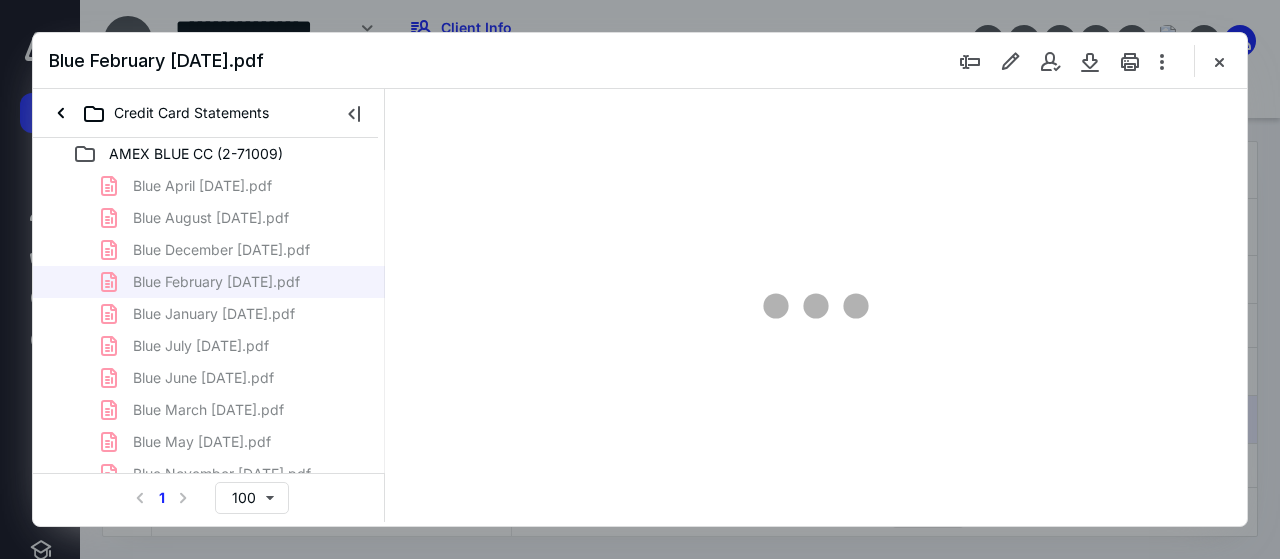 scroll, scrollTop: 106, scrollLeft: 0, axis: vertical 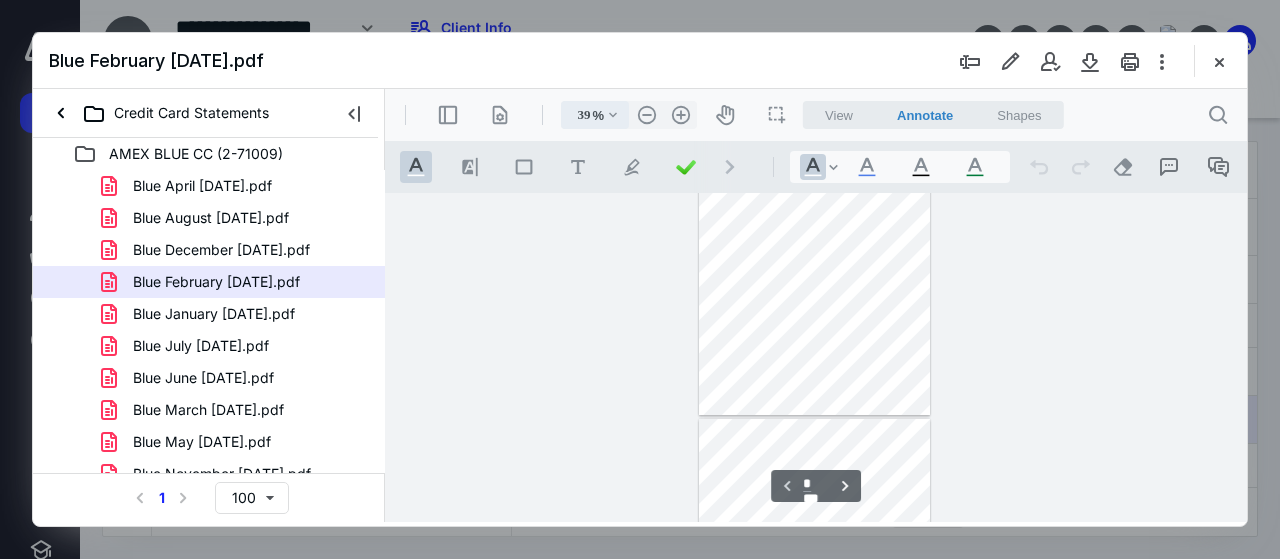 click on ".cls-1{fill:#abb0c4;} icon - chevron - down" at bounding box center (613, 115) 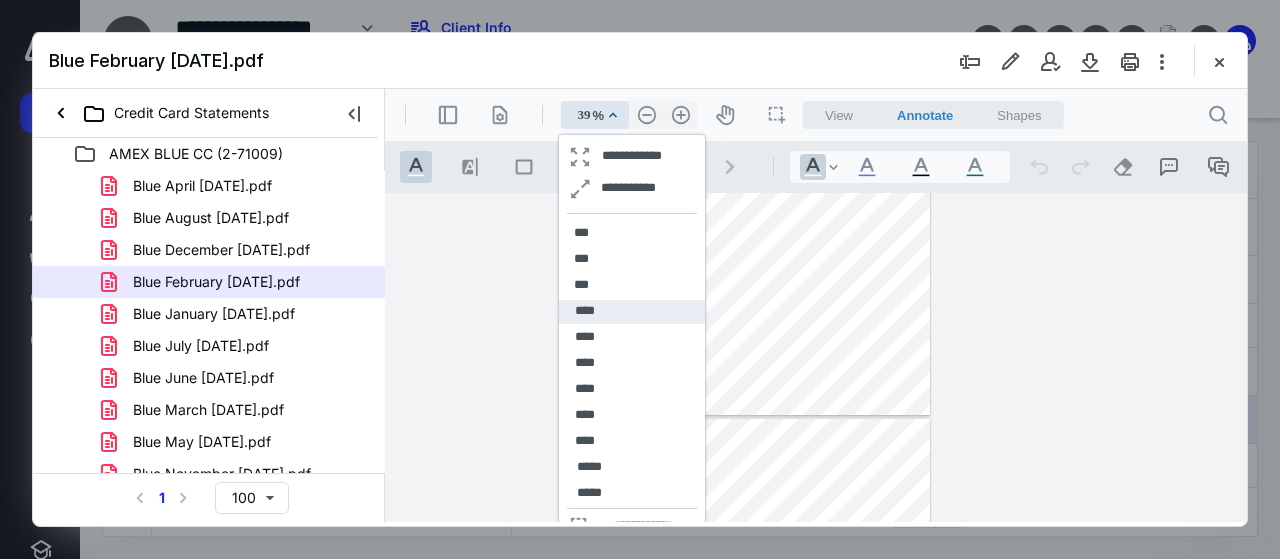 click on "****" at bounding box center (632, 312) 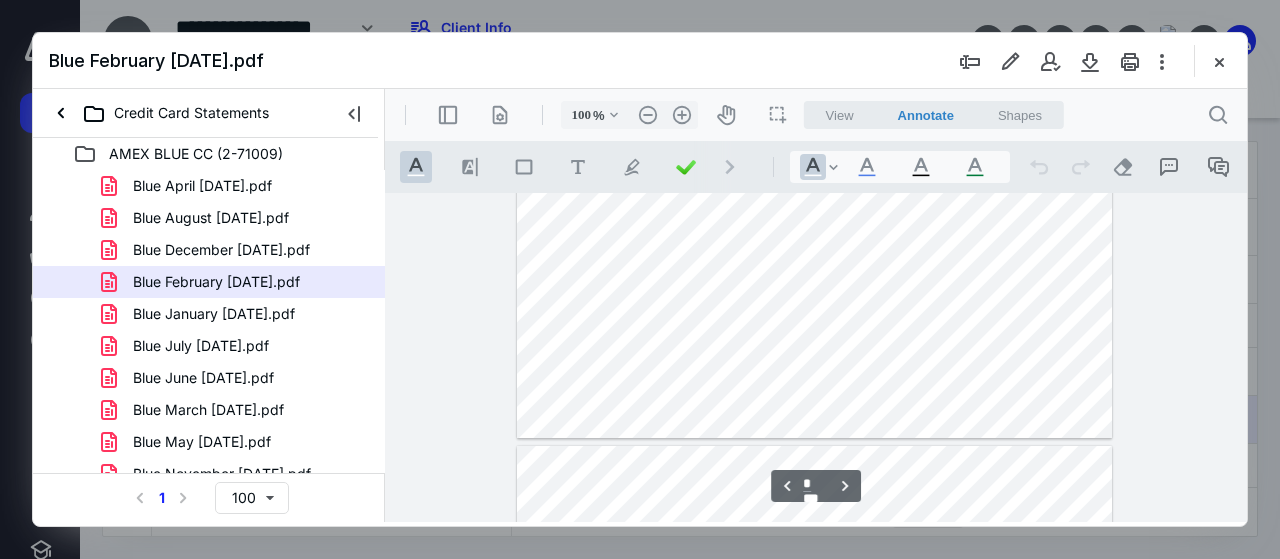 type on "*" 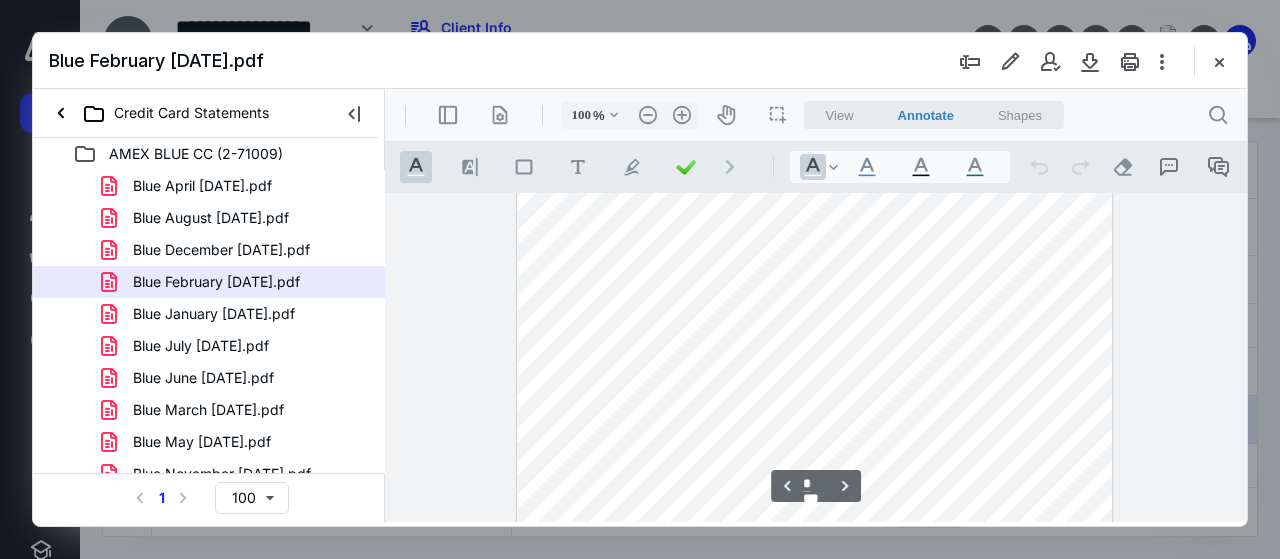 scroll, scrollTop: 1951, scrollLeft: 0, axis: vertical 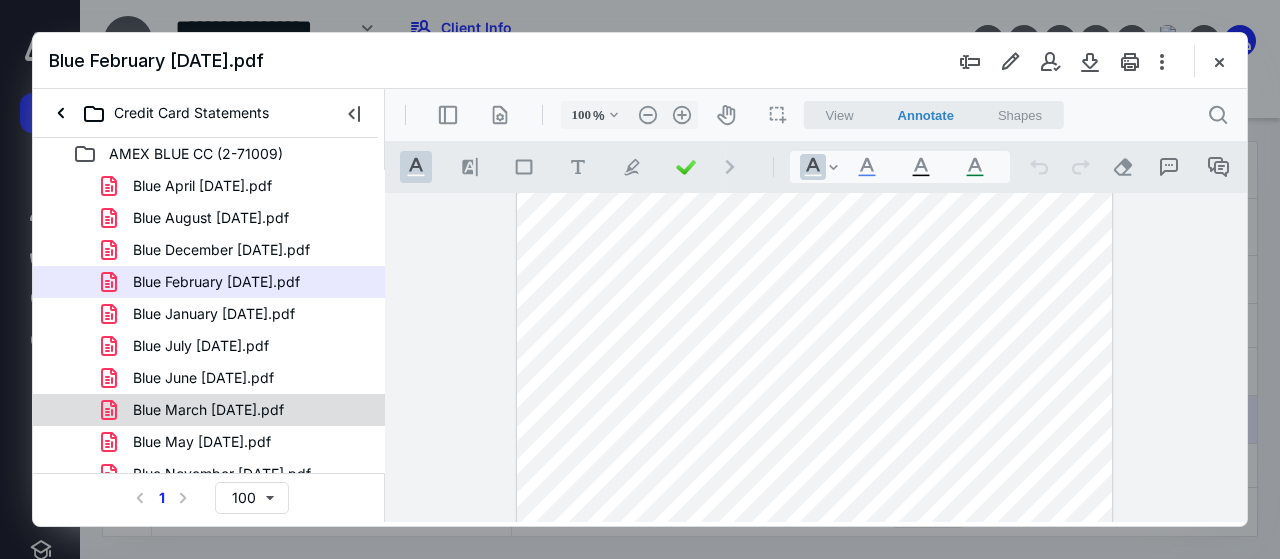 drag, startPoint x: 230, startPoint y: 395, endPoint x: 232, endPoint y: 411, distance: 16.124516 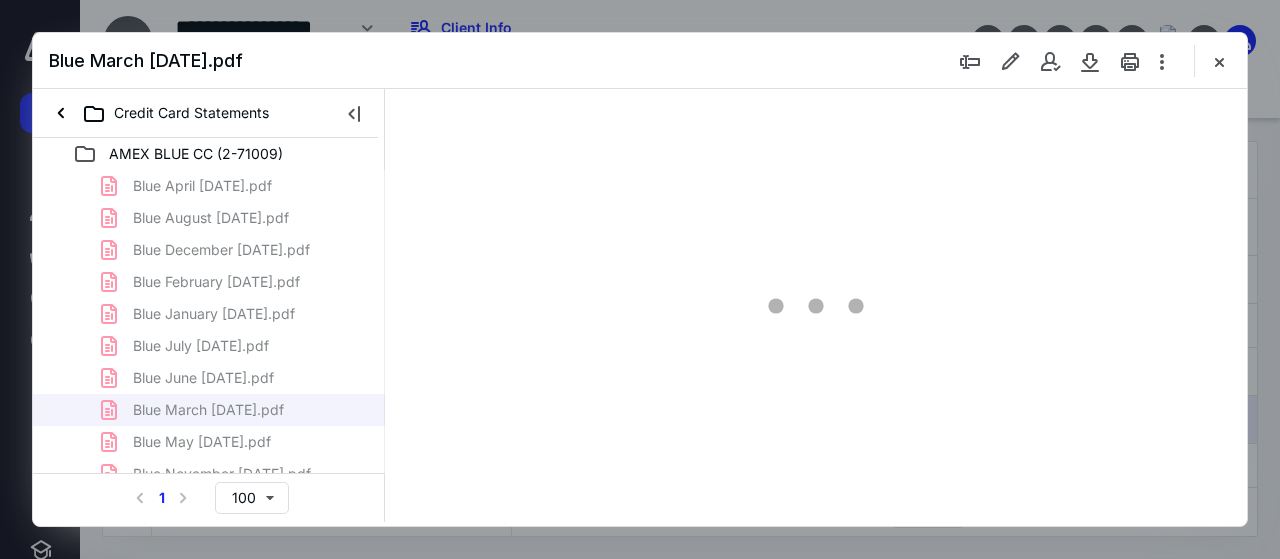 scroll, scrollTop: 106, scrollLeft: 0, axis: vertical 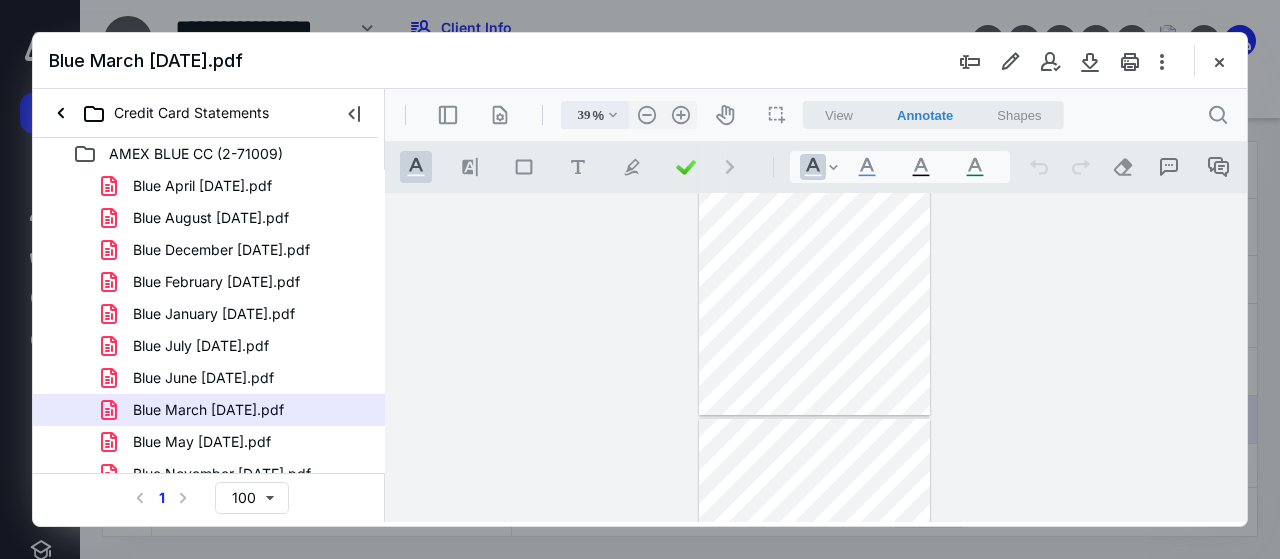 click on ".cls-1{fill:#abb0c4;} icon - chevron - down" at bounding box center [613, 115] 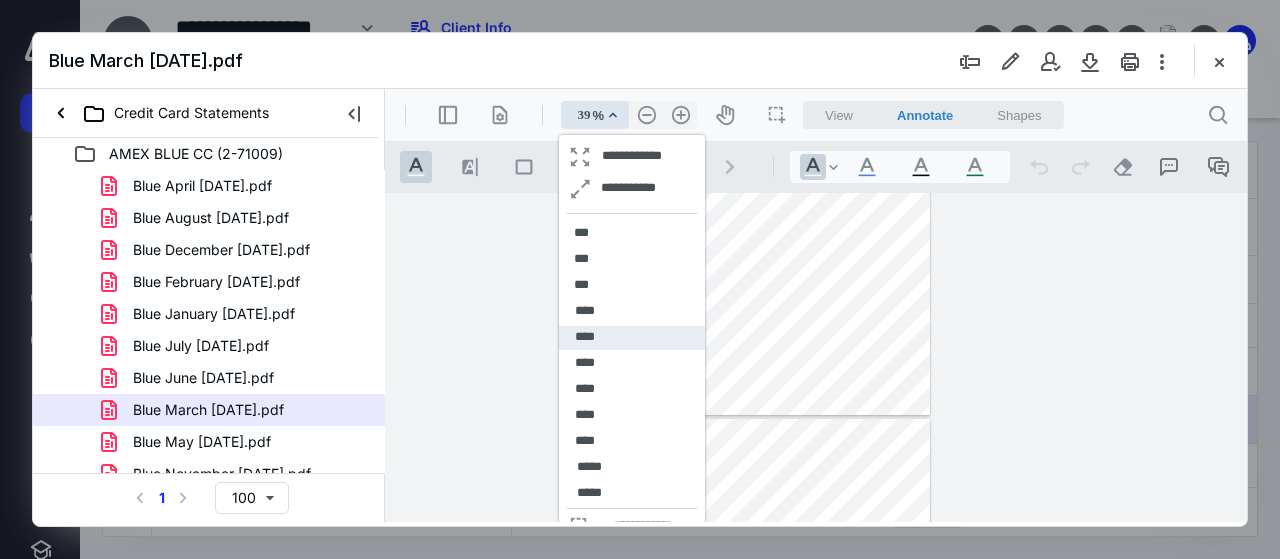 click on "****" at bounding box center (585, 337) 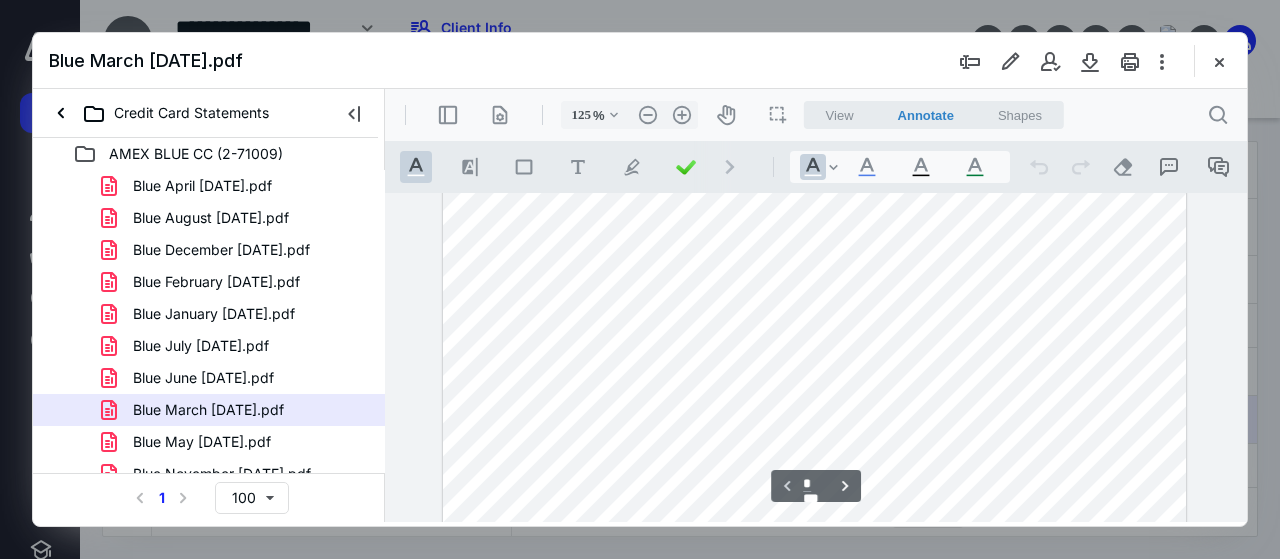 scroll, scrollTop: 0, scrollLeft: 0, axis: both 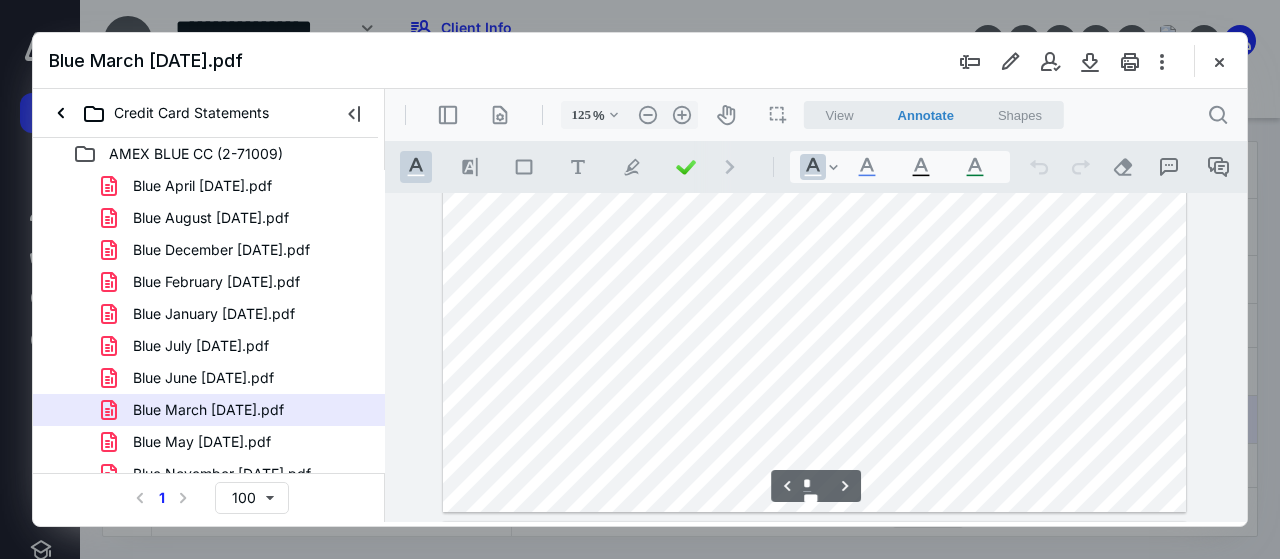 type on "*" 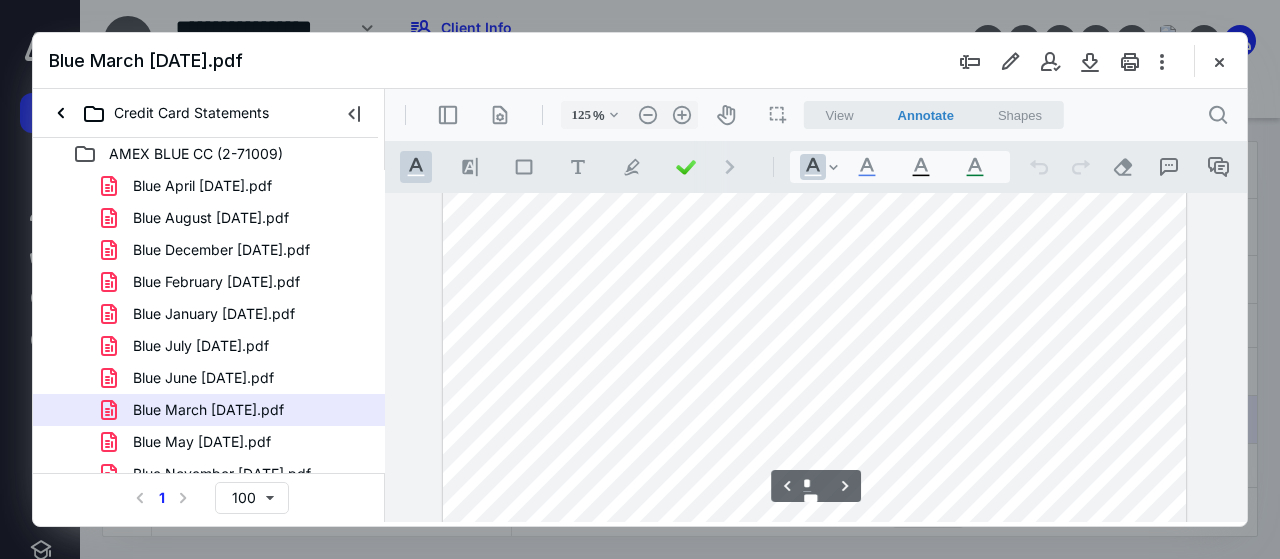 scroll, scrollTop: 2700, scrollLeft: 0, axis: vertical 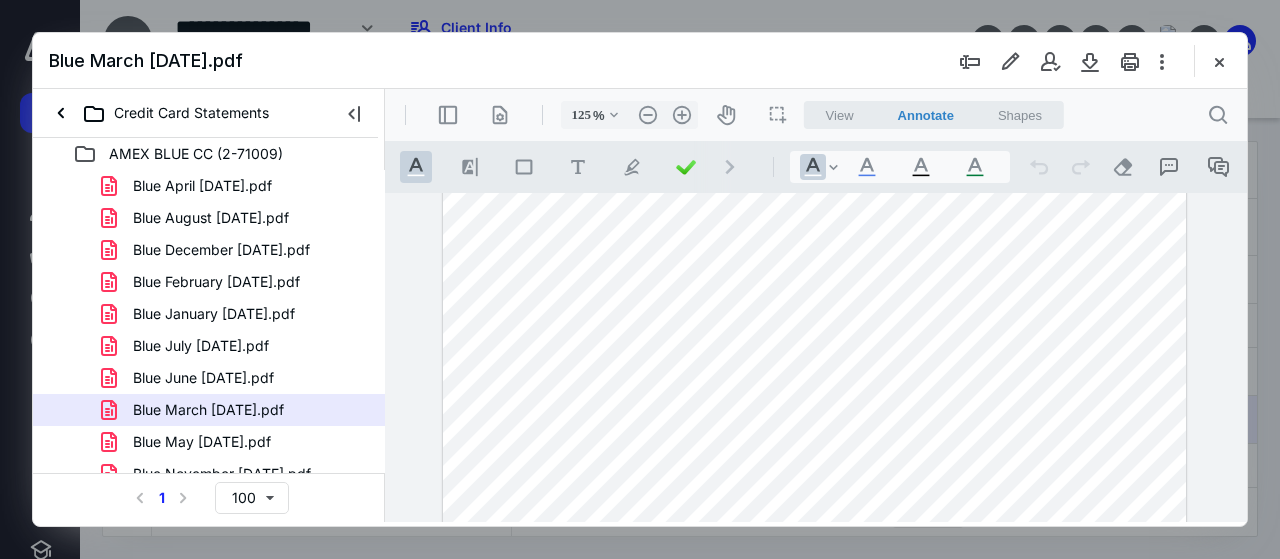 drag, startPoint x: 282, startPoint y: 315, endPoint x: 518, endPoint y: 311, distance: 236.03389 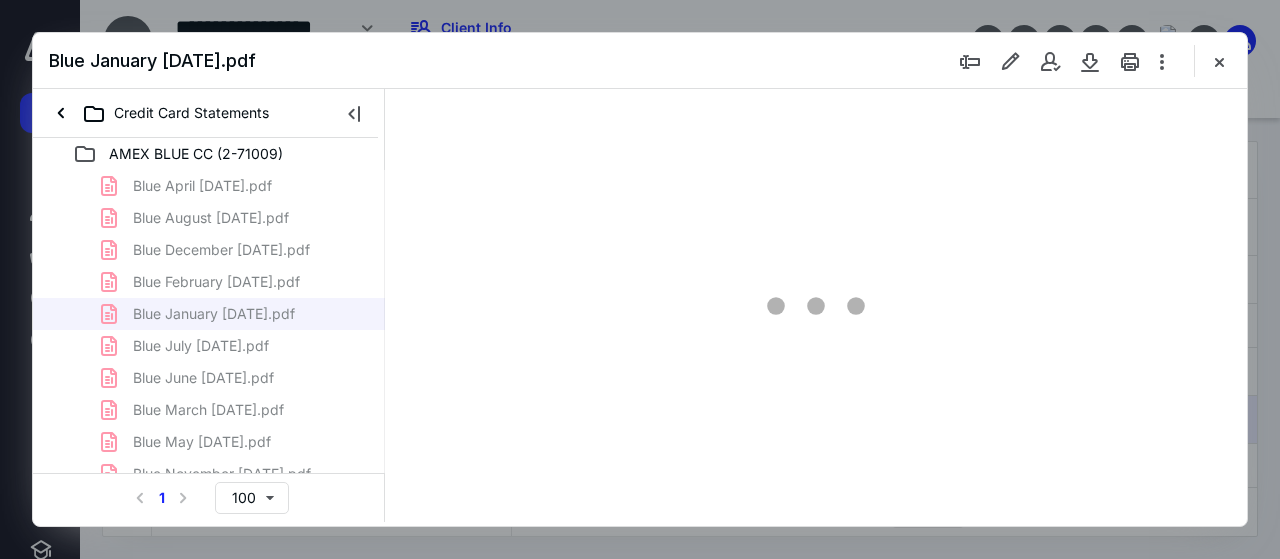 scroll, scrollTop: 106, scrollLeft: 0, axis: vertical 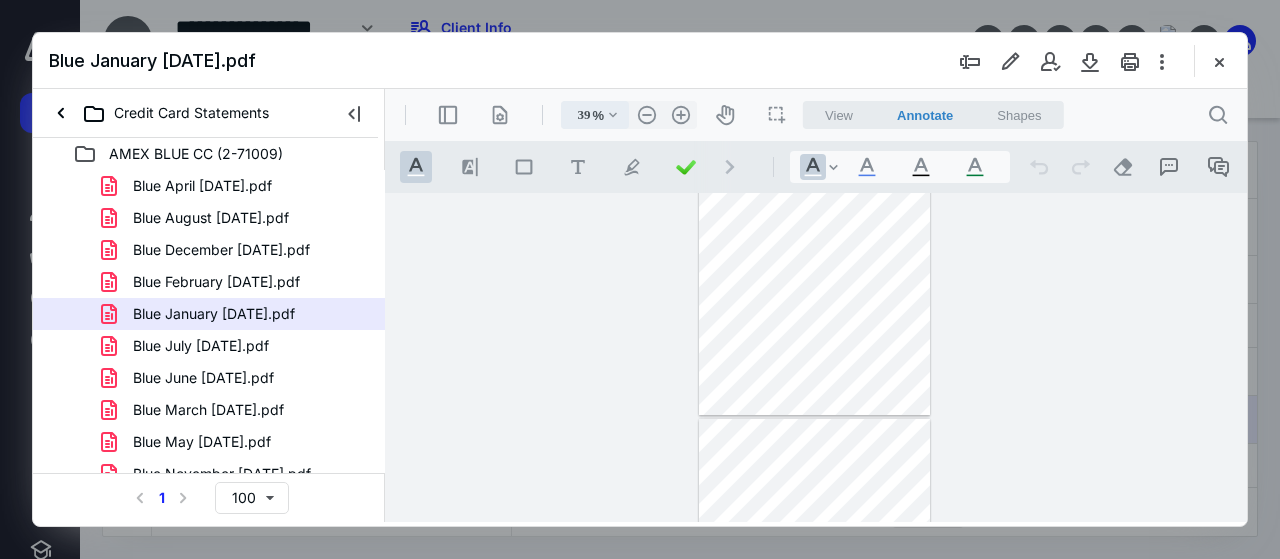 click on ".cls-1{fill:#abb0c4;} icon - chevron - down" at bounding box center [613, 115] 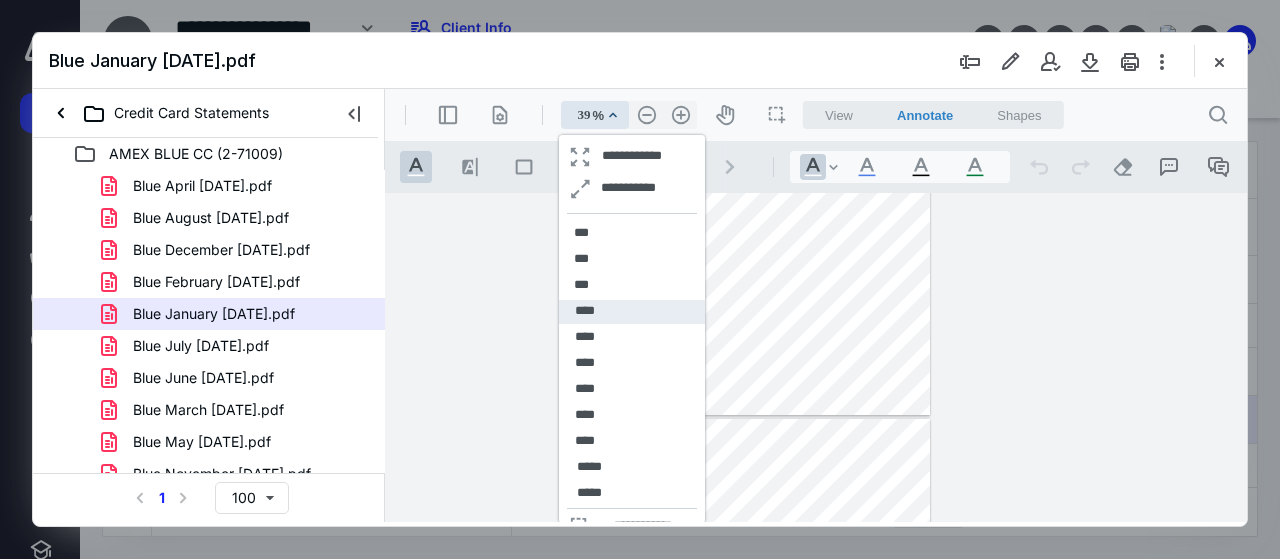 click on "****" at bounding box center (585, 311) 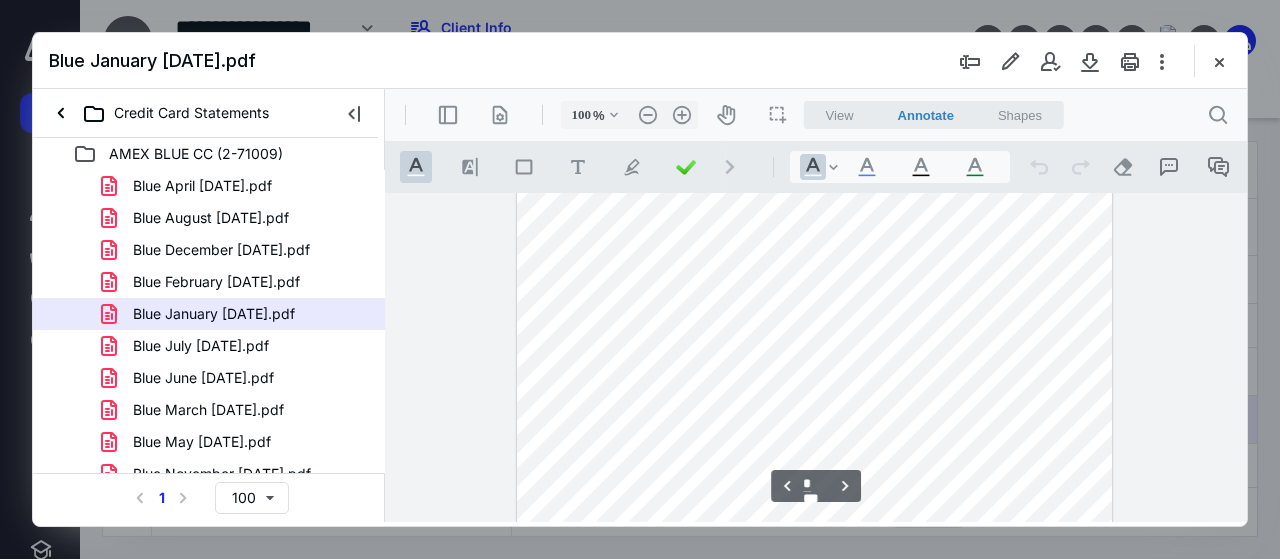 scroll, scrollTop: 2800, scrollLeft: 0, axis: vertical 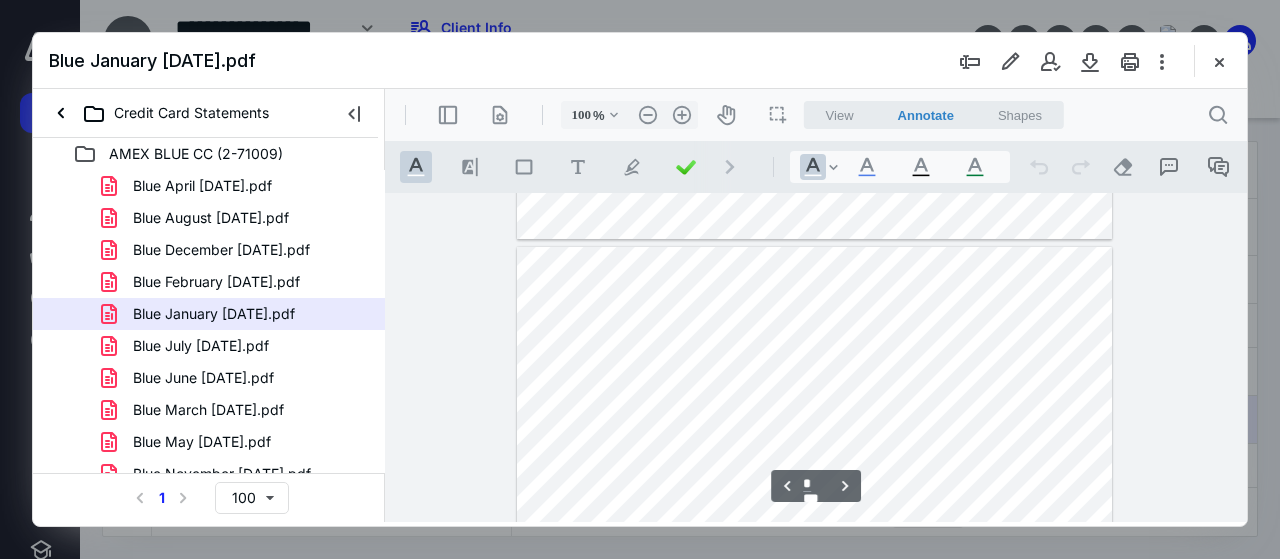 type on "*" 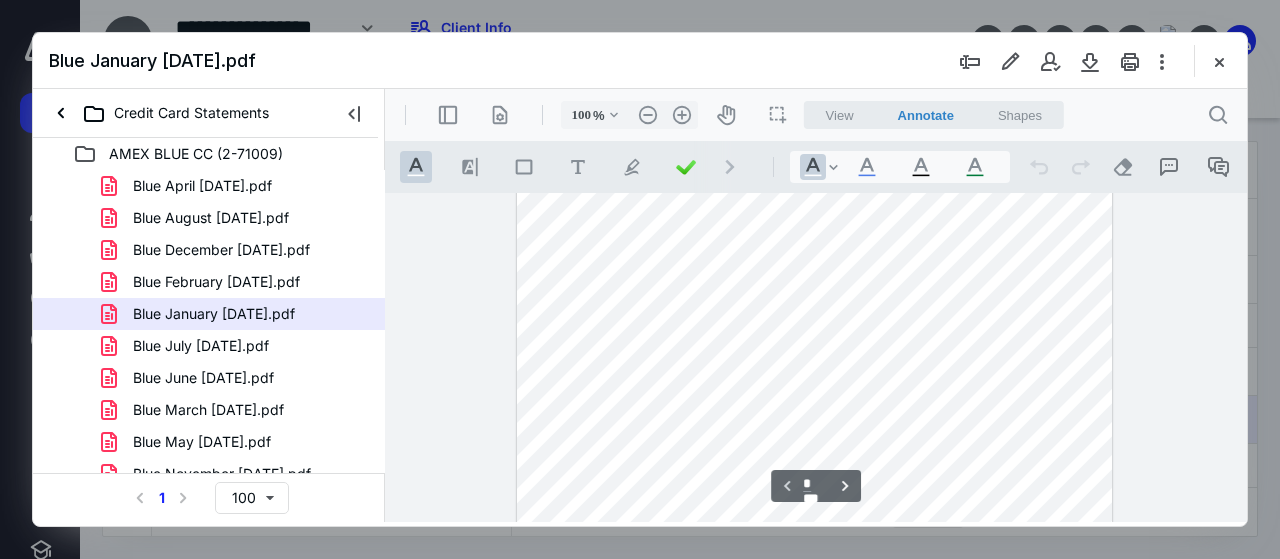 scroll, scrollTop: 100, scrollLeft: 0, axis: vertical 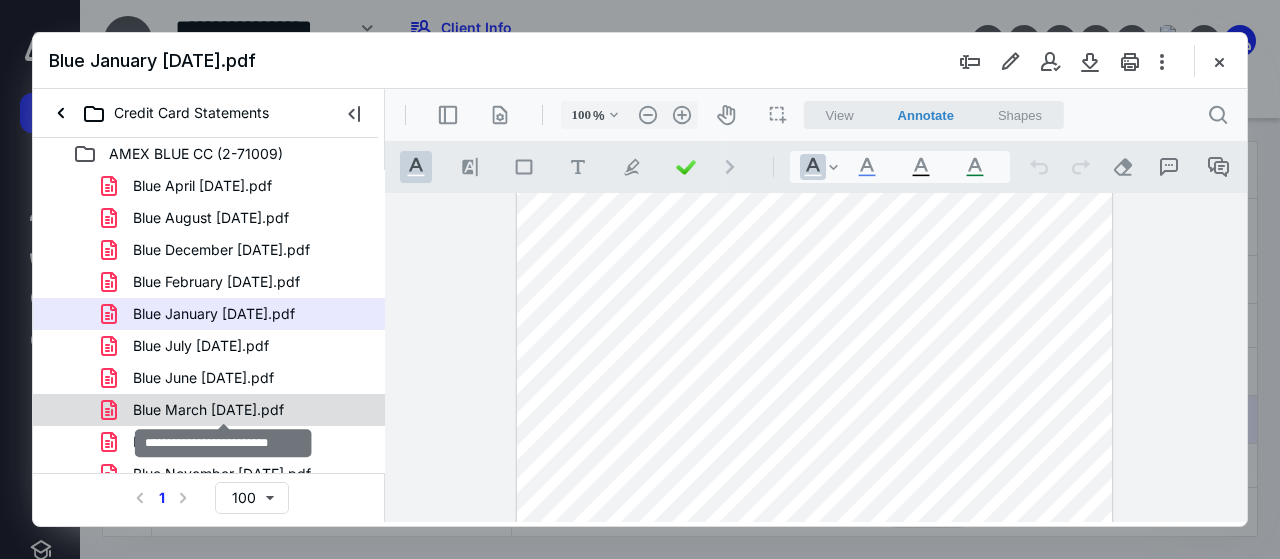 click on "Blue March [DATE].pdf" at bounding box center [208, 410] 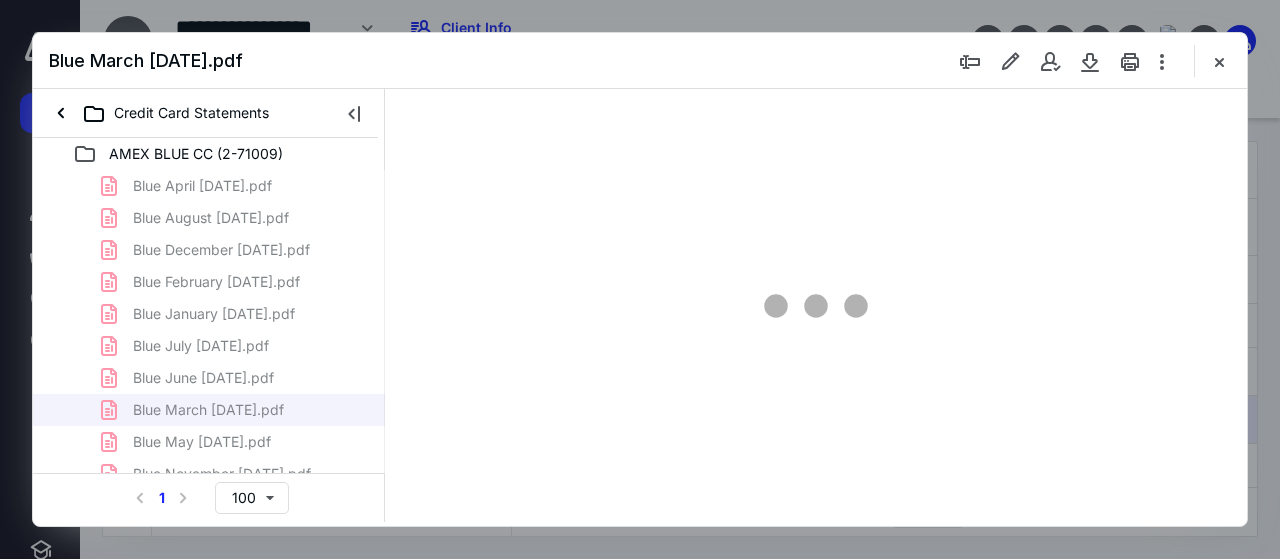 scroll, scrollTop: 106, scrollLeft: 0, axis: vertical 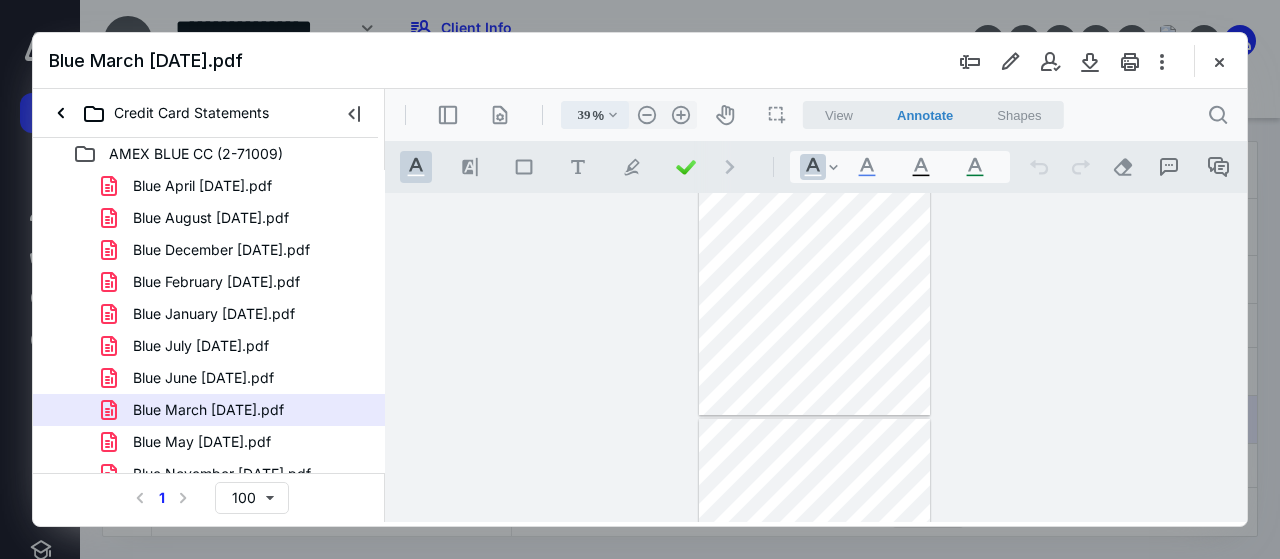 click on ".cls-1{fill:#abb0c4;} icon - chevron - down" at bounding box center (613, 115) 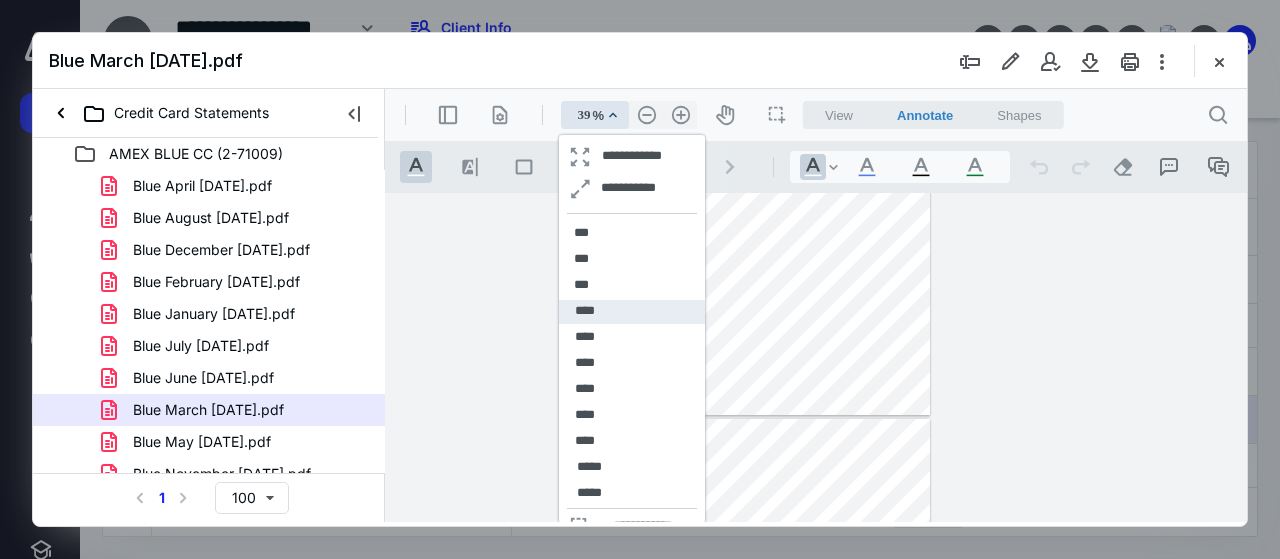click on "****" at bounding box center (585, 311) 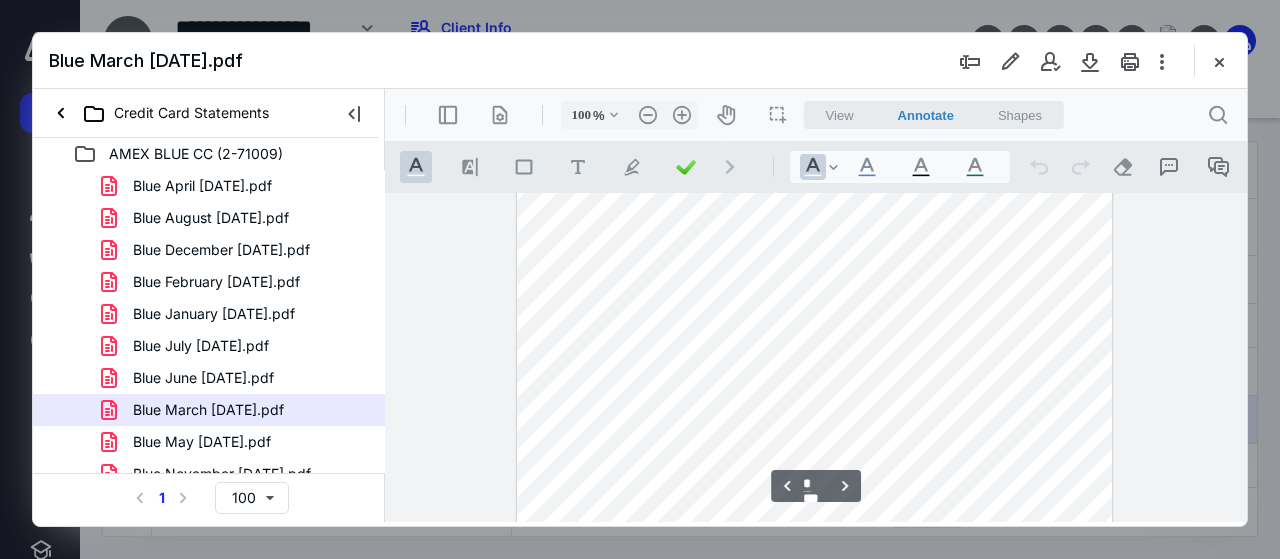 scroll, scrollTop: 2951, scrollLeft: 0, axis: vertical 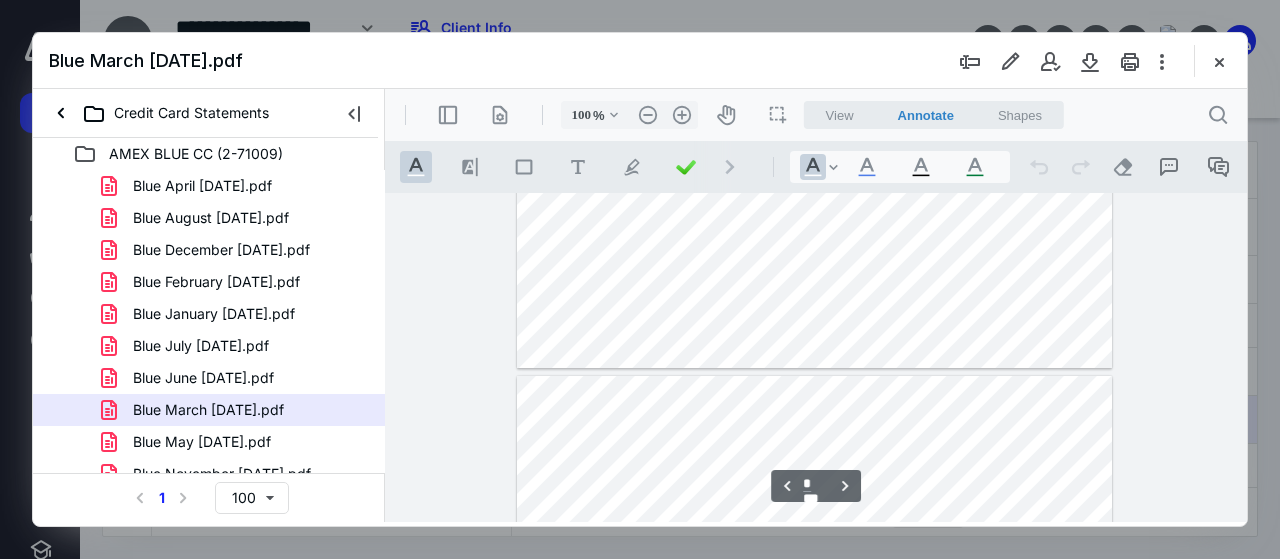 type on "*" 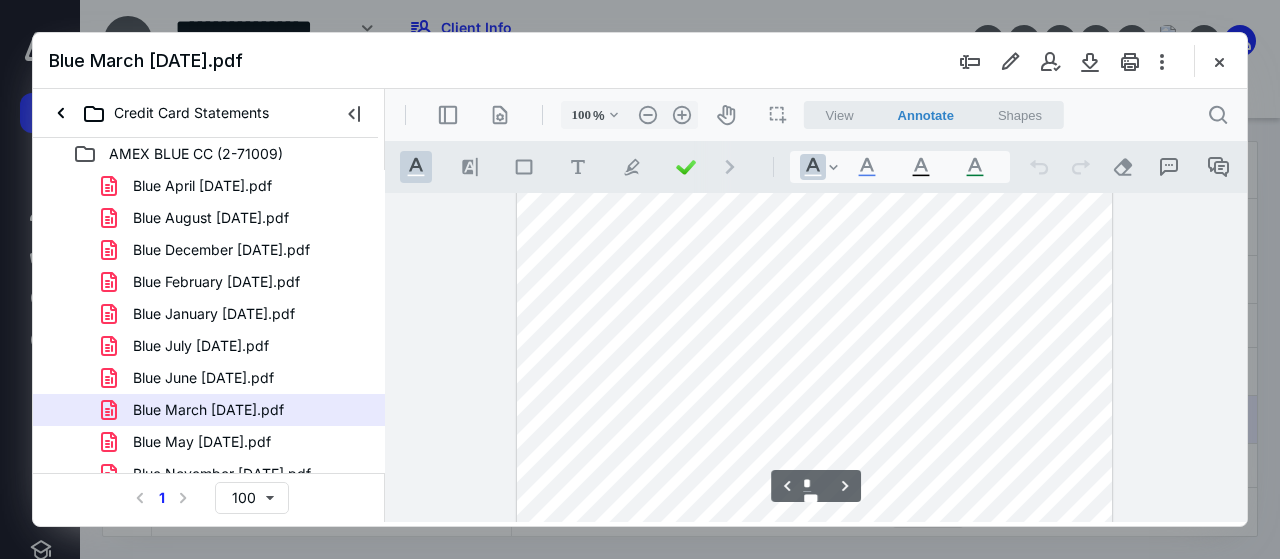 scroll, scrollTop: 3551, scrollLeft: 0, axis: vertical 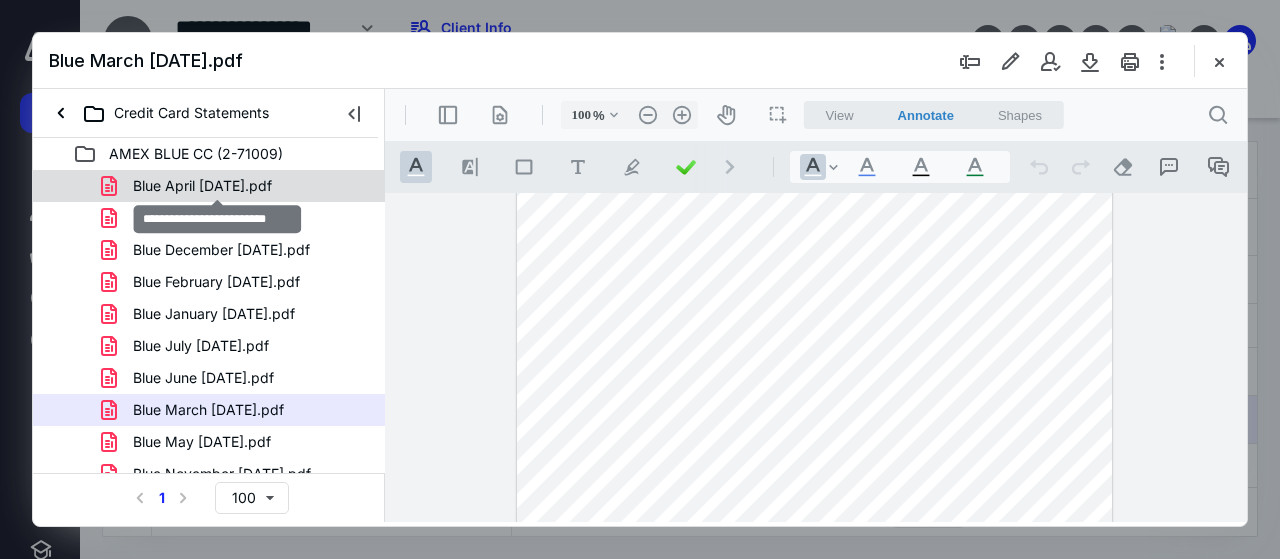 click on "Blue April [DATE].pdf" at bounding box center [202, 186] 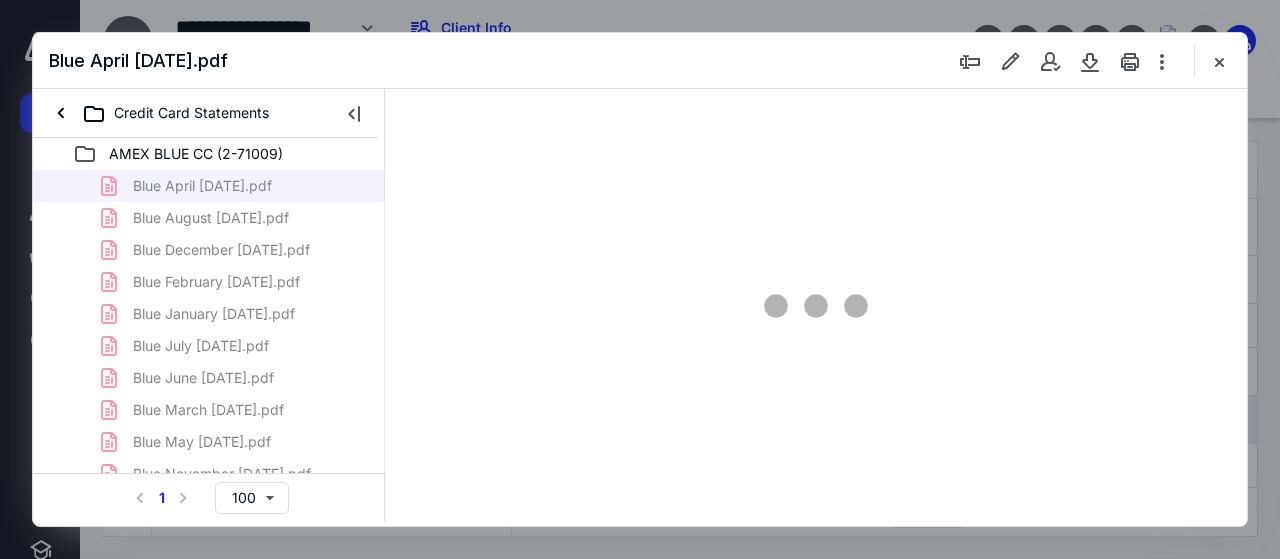 scroll, scrollTop: 106, scrollLeft: 0, axis: vertical 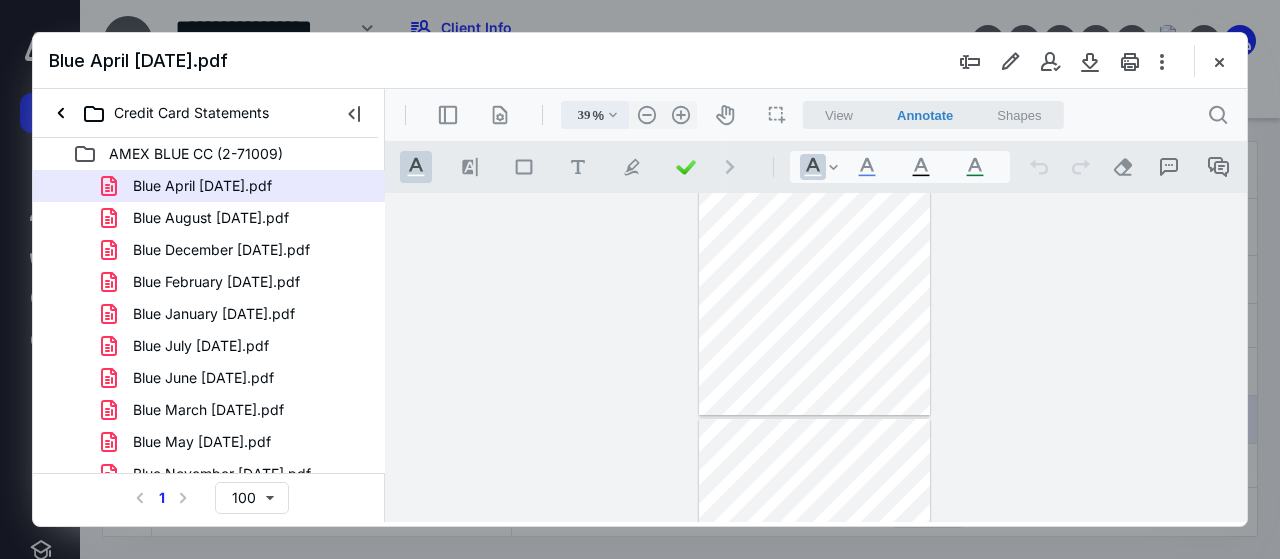 click on ".cls-1{fill:#abb0c4;} icon - chevron - down" at bounding box center (613, 115) 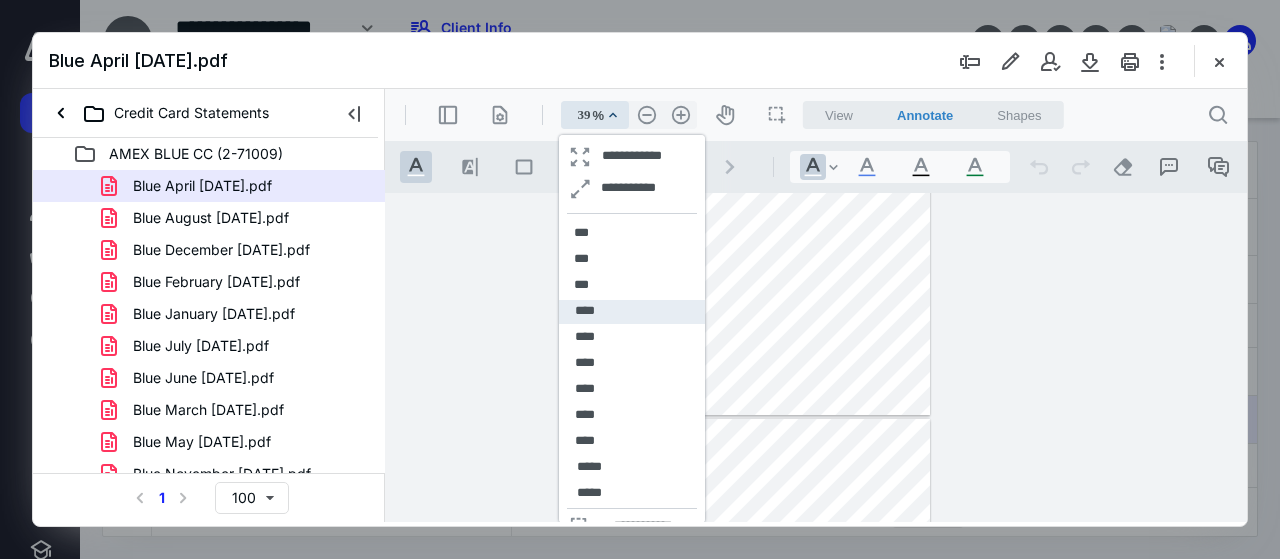 click on "****" at bounding box center [632, 312] 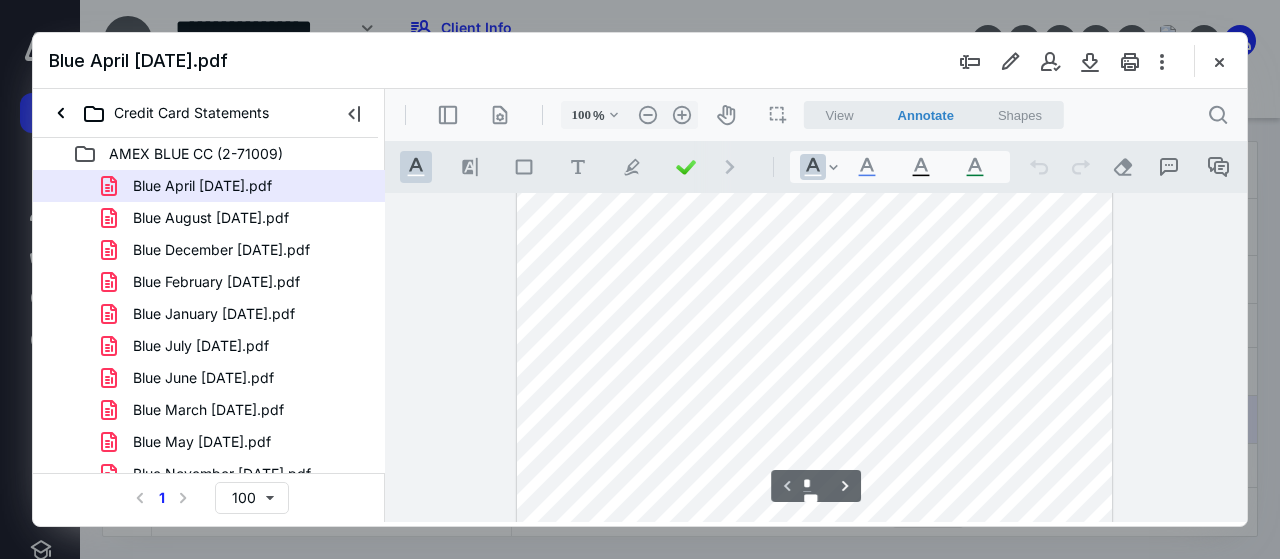 scroll, scrollTop: 0, scrollLeft: 0, axis: both 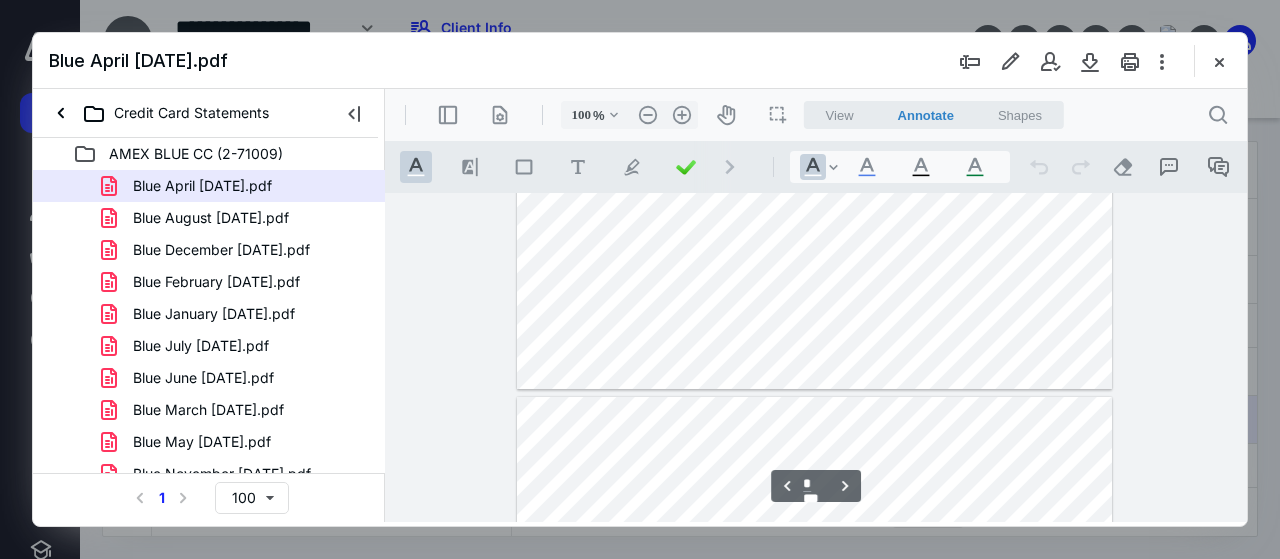 type on "*" 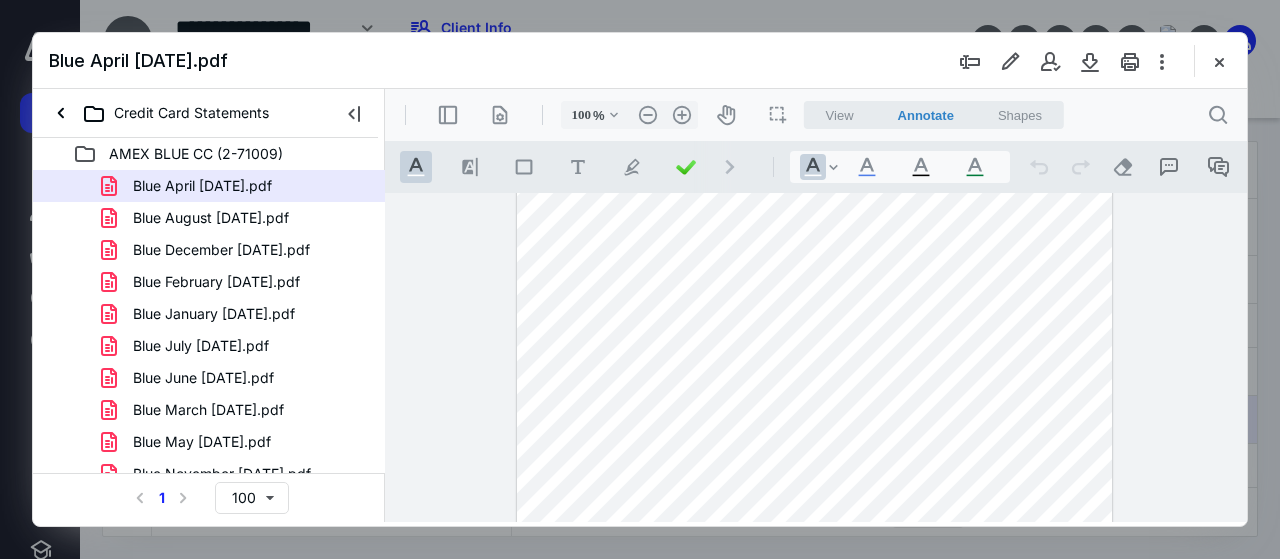 click at bounding box center (1219, 61) 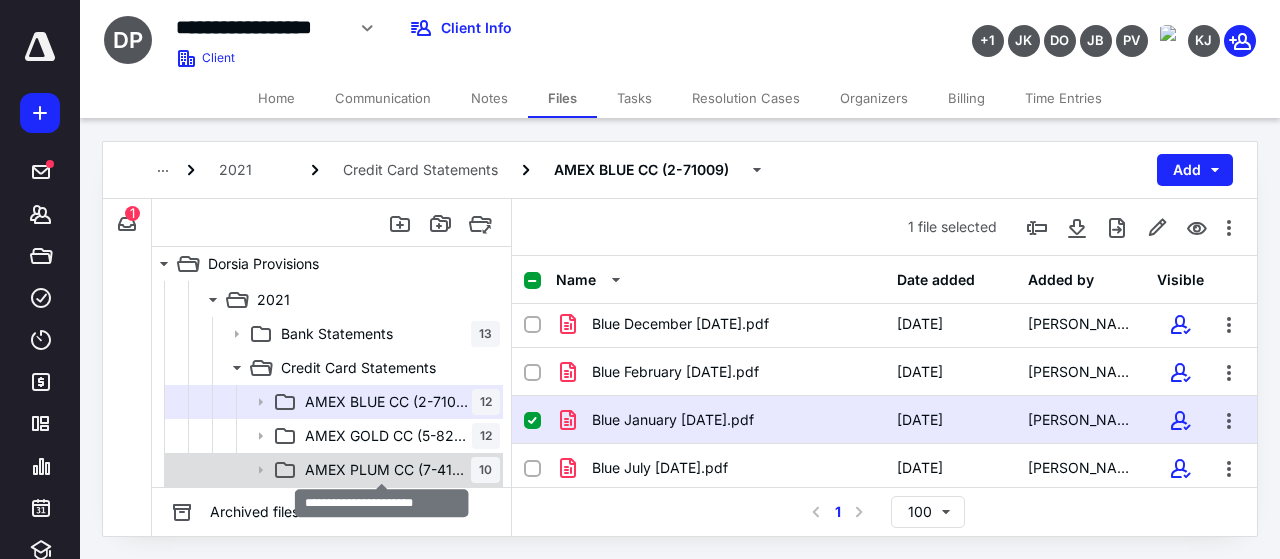 click on "AMEX PLUM CC (7-41000)" at bounding box center [388, 470] 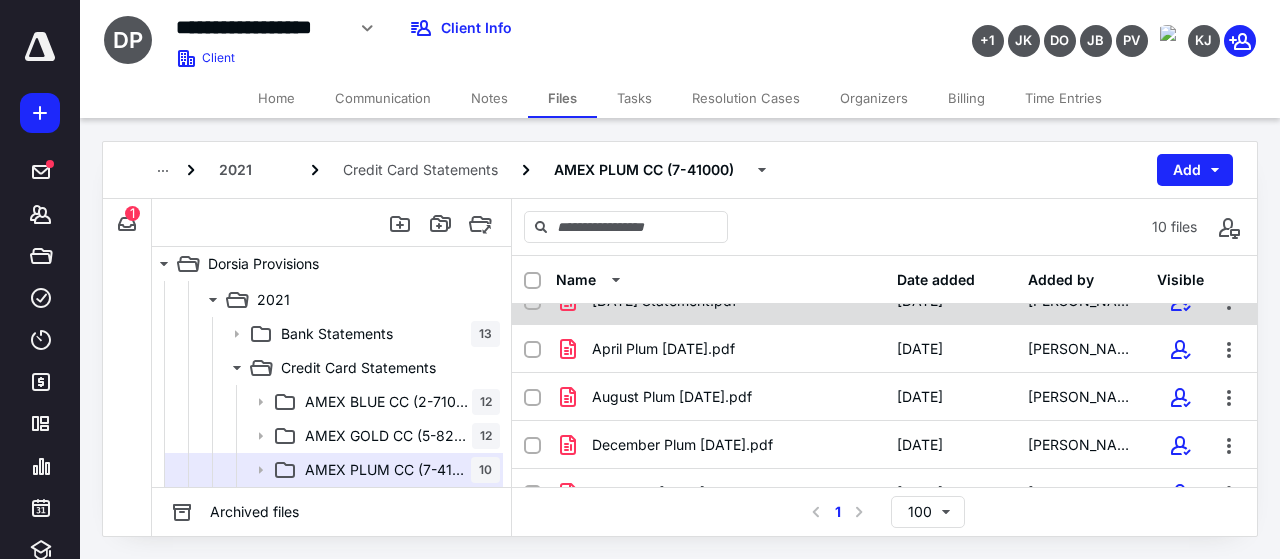 scroll, scrollTop: 0, scrollLeft: 0, axis: both 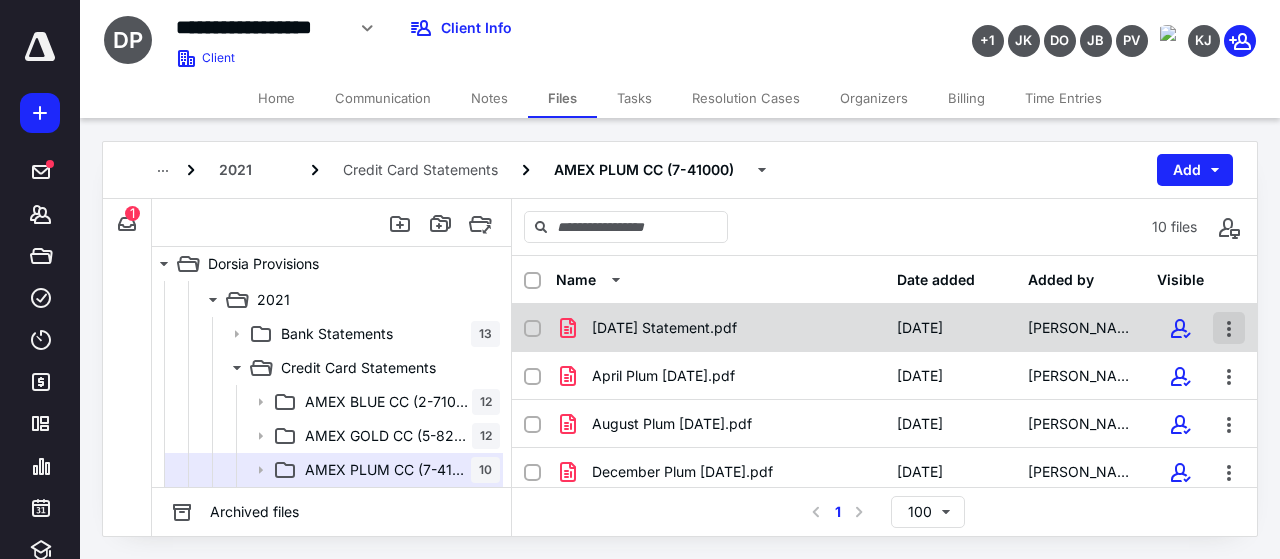 click at bounding box center (1229, 328) 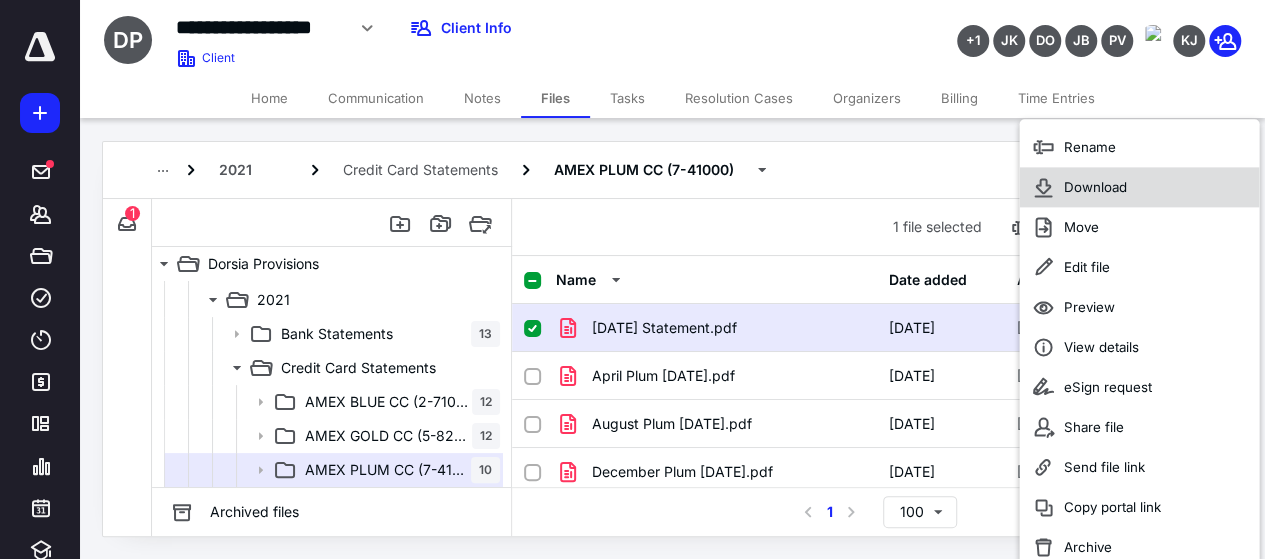 click on "Download" at bounding box center (1094, 187) 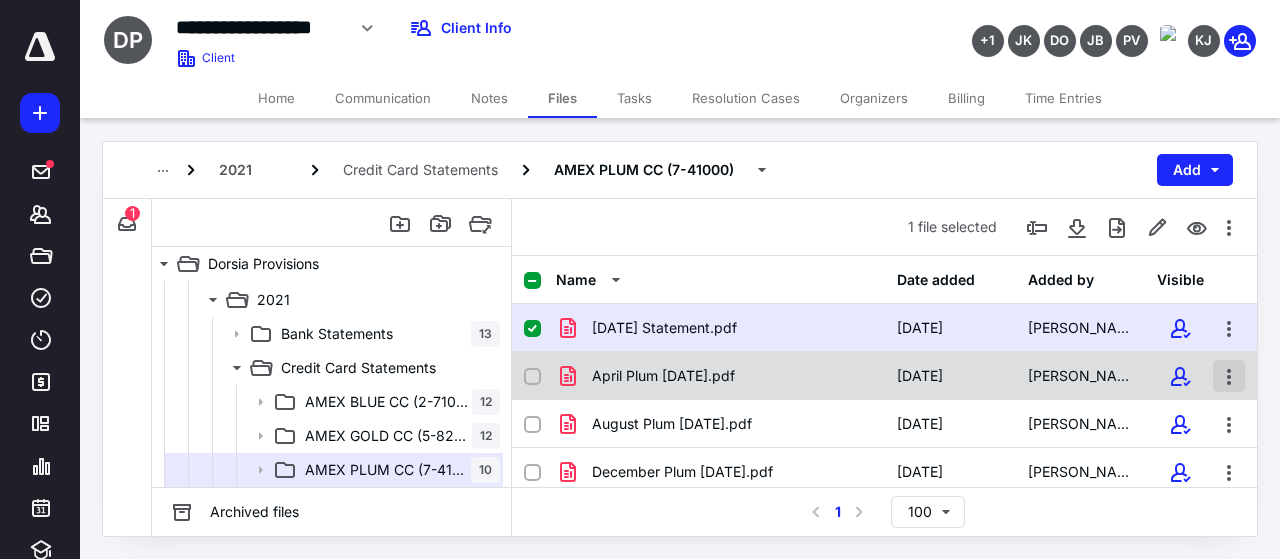 click at bounding box center [1229, 376] 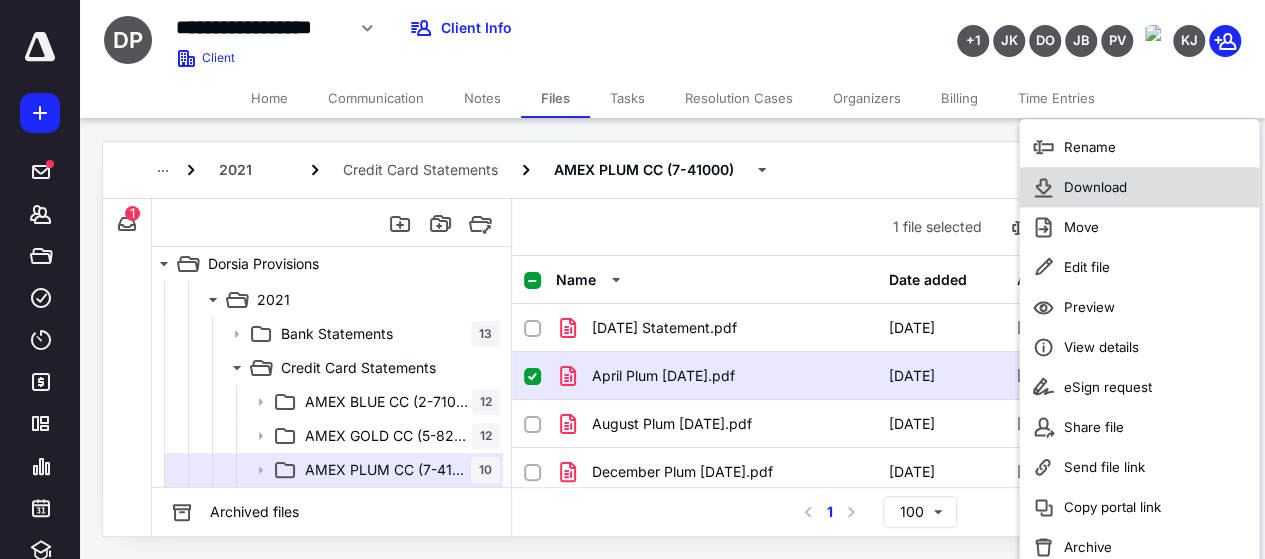 click on "Download" at bounding box center [1094, 187] 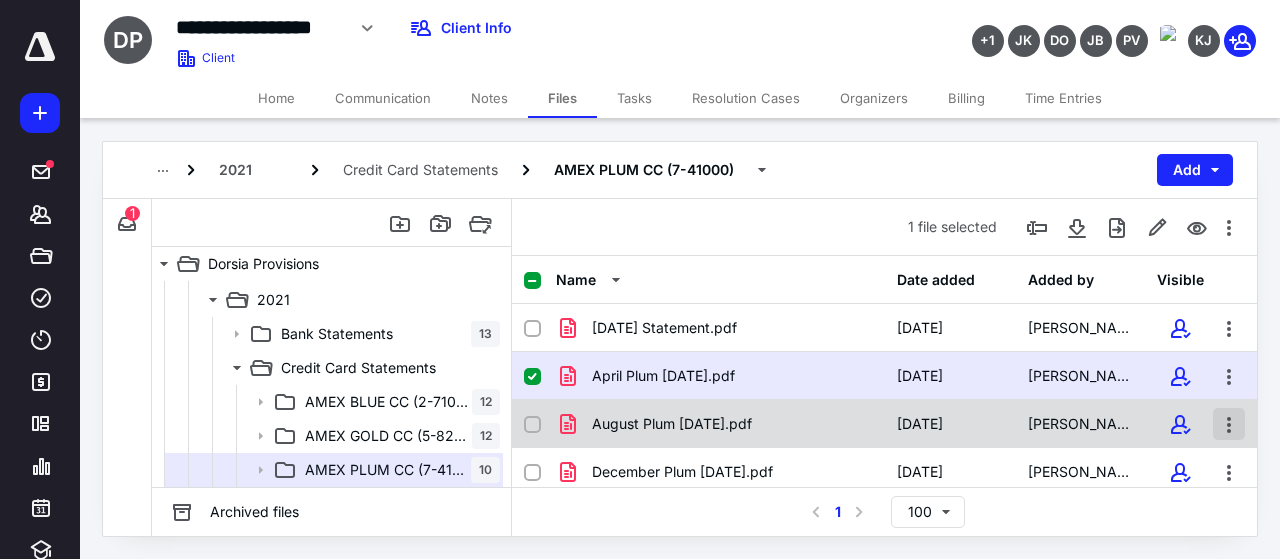 click at bounding box center (1229, 424) 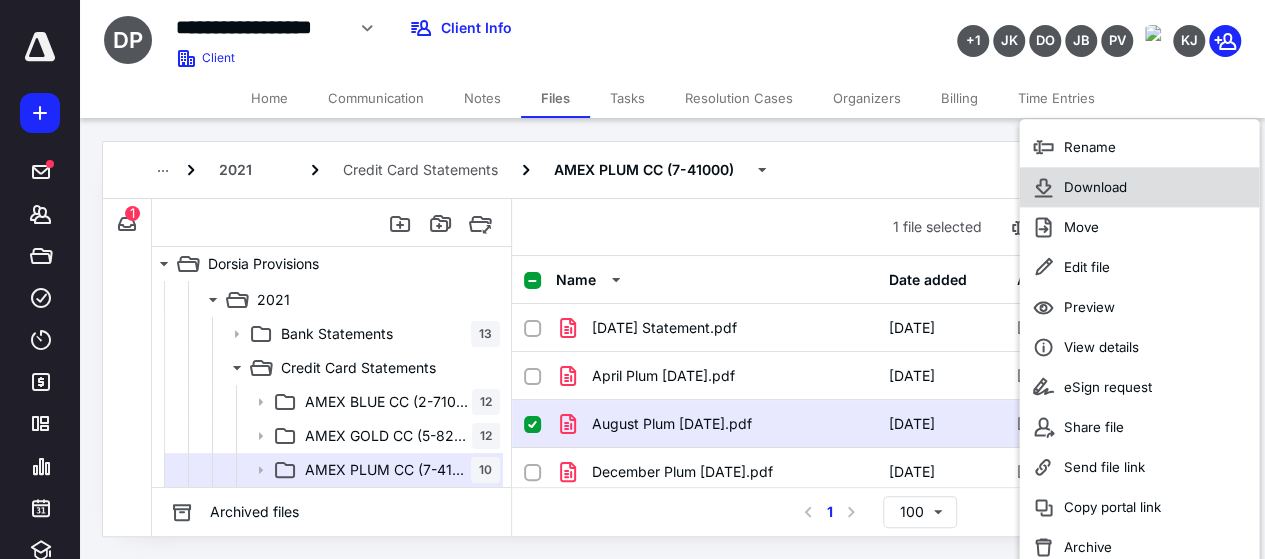 click on "Download" at bounding box center [1094, 187] 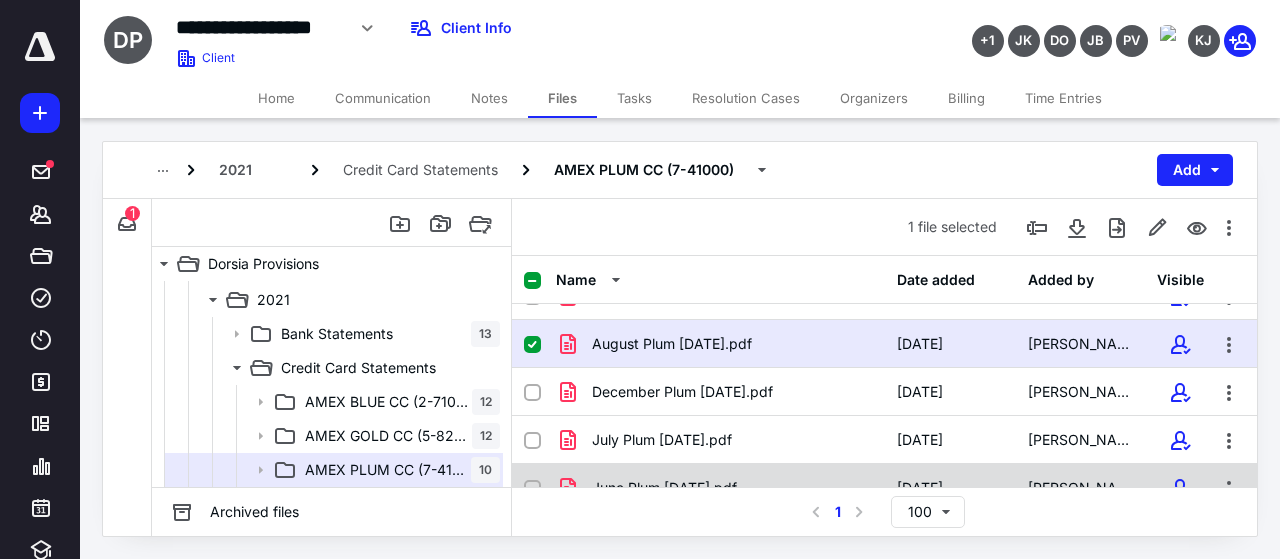 scroll, scrollTop: 100, scrollLeft: 0, axis: vertical 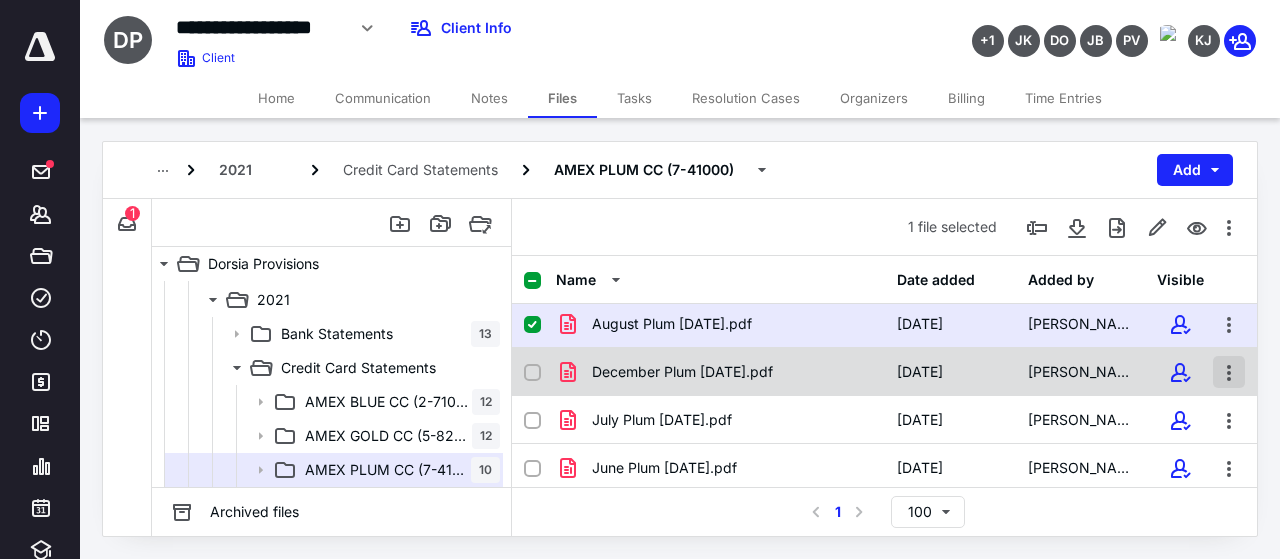 click at bounding box center [1229, 372] 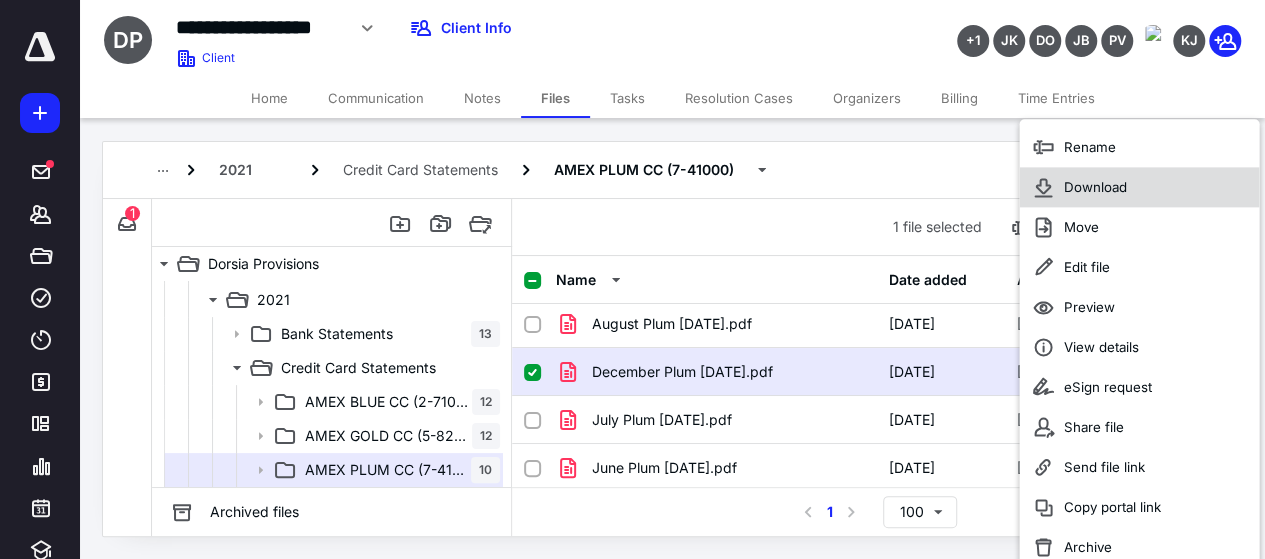 click on "Download" at bounding box center (1139, 187) 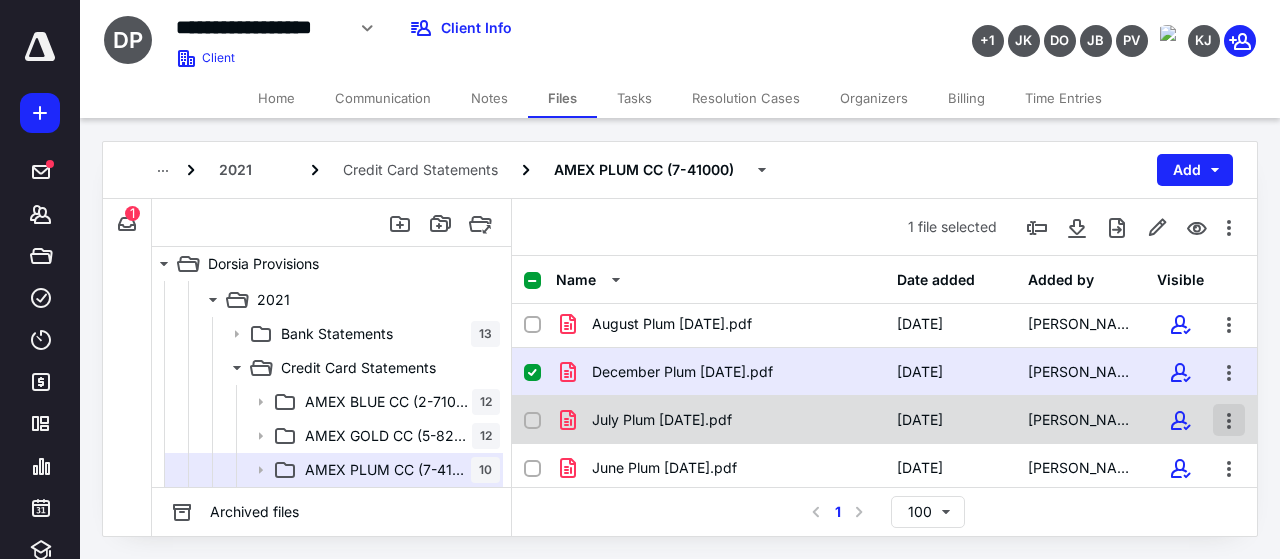 click at bounding box center (1229, 420) 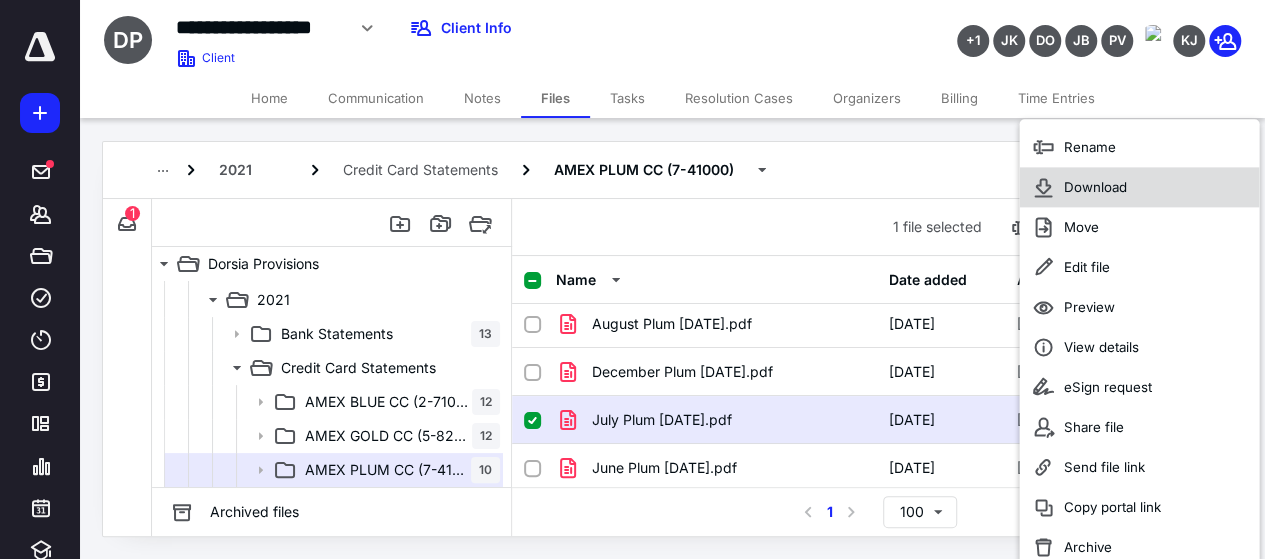 click on "Download" at bounding box center [1139, 187] 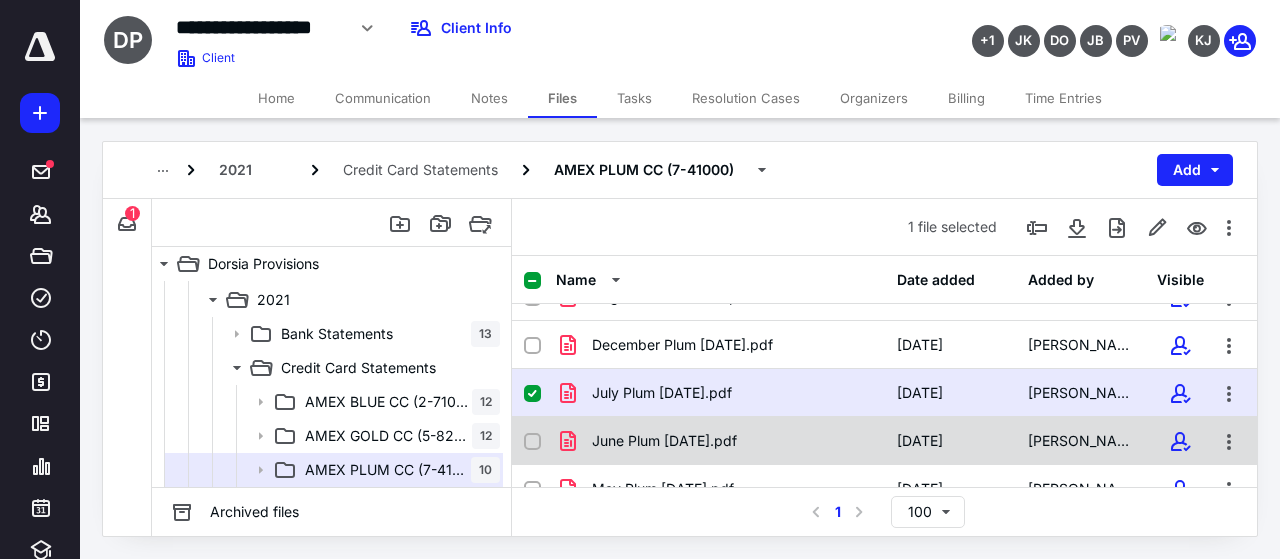 scroll, scrollTop: 200, scrollLeft: 0, axis: vertical 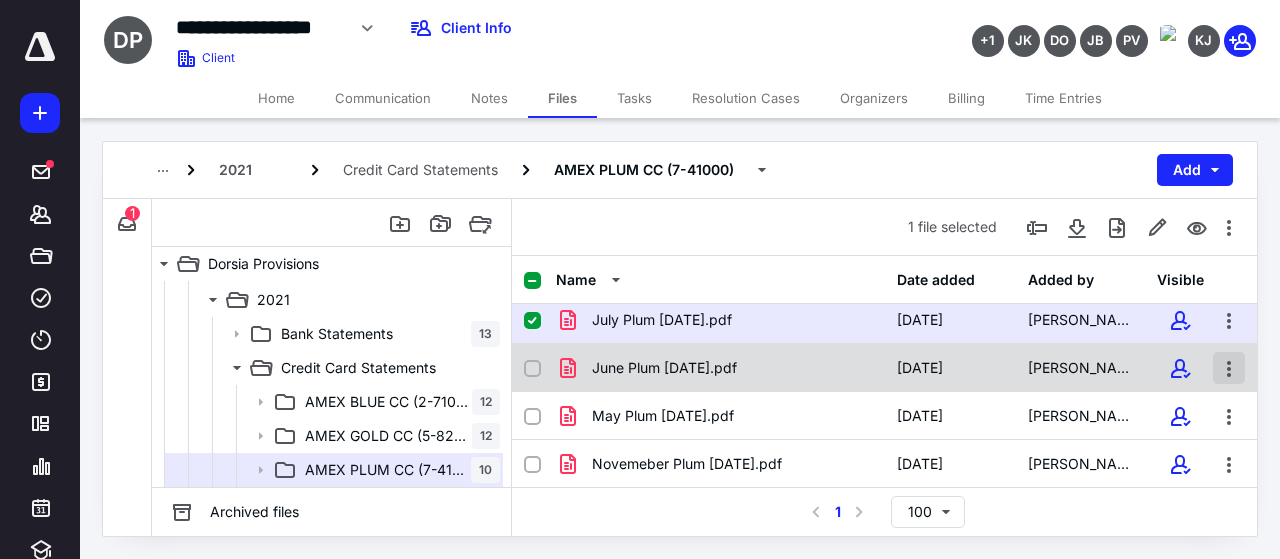 click at bounding box center [1229, 368] 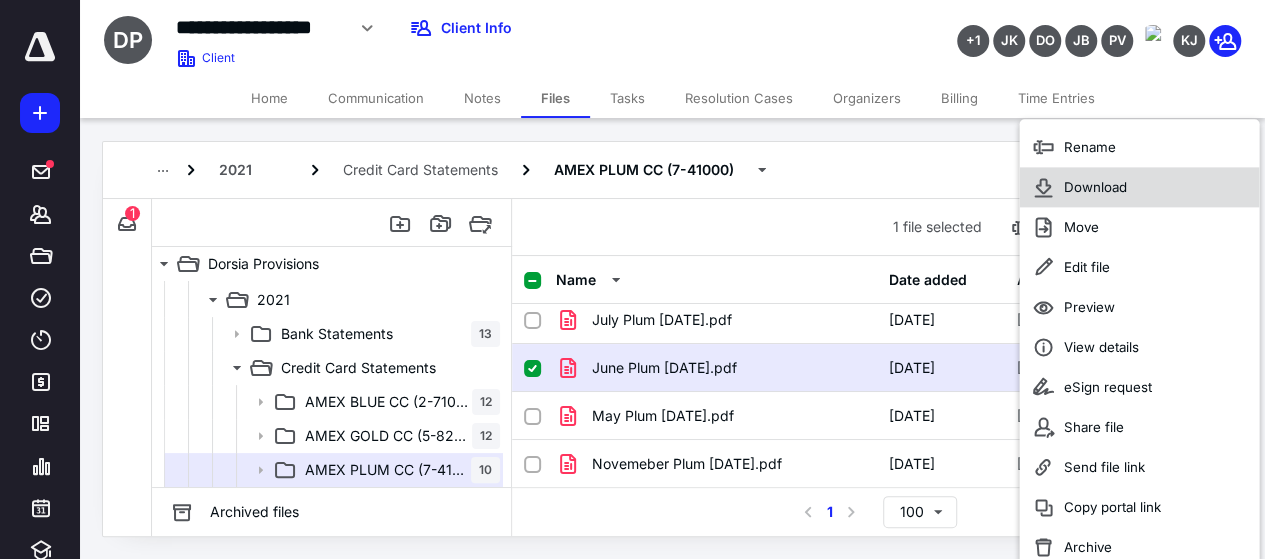 click on "Download" at bounding box center (1139, 187) 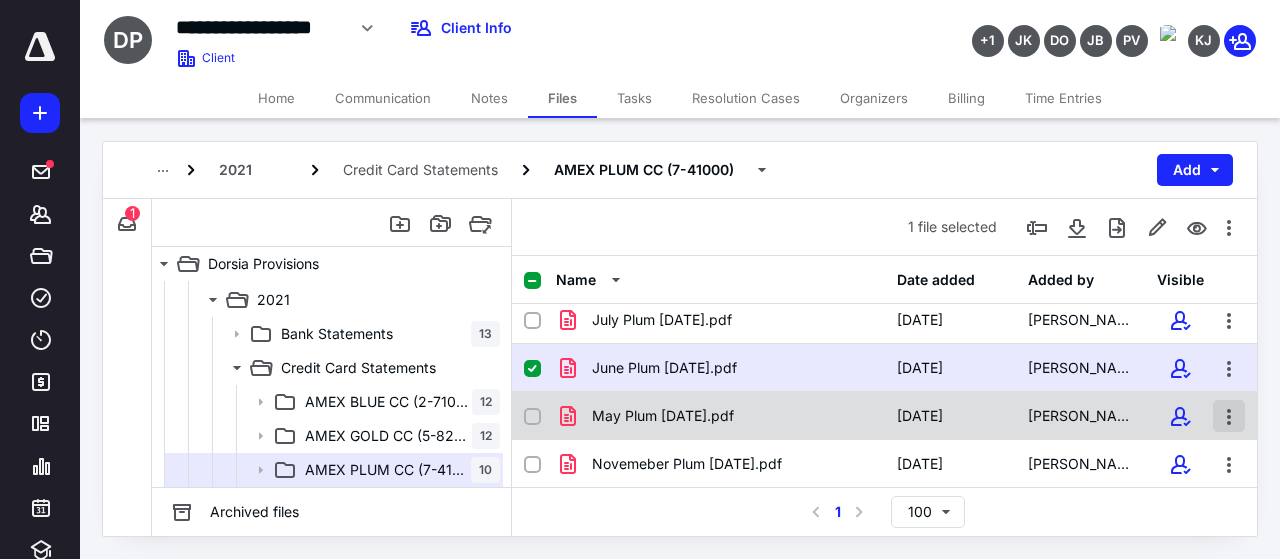click at bounding box center [1229, 416] 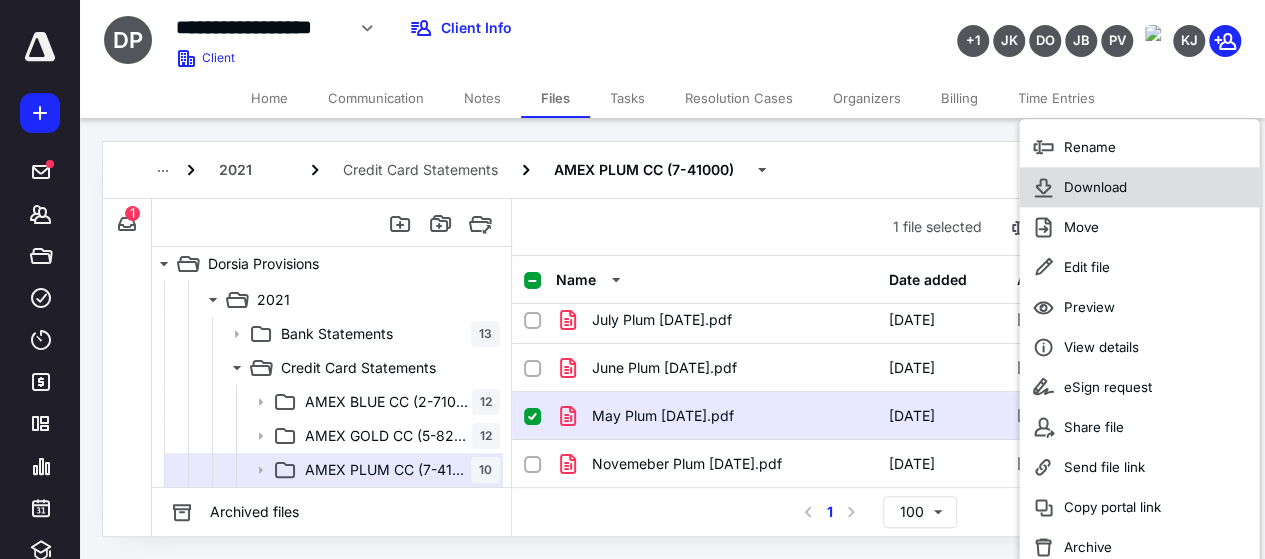 click on "Download" at bounding box center [1139, 187] 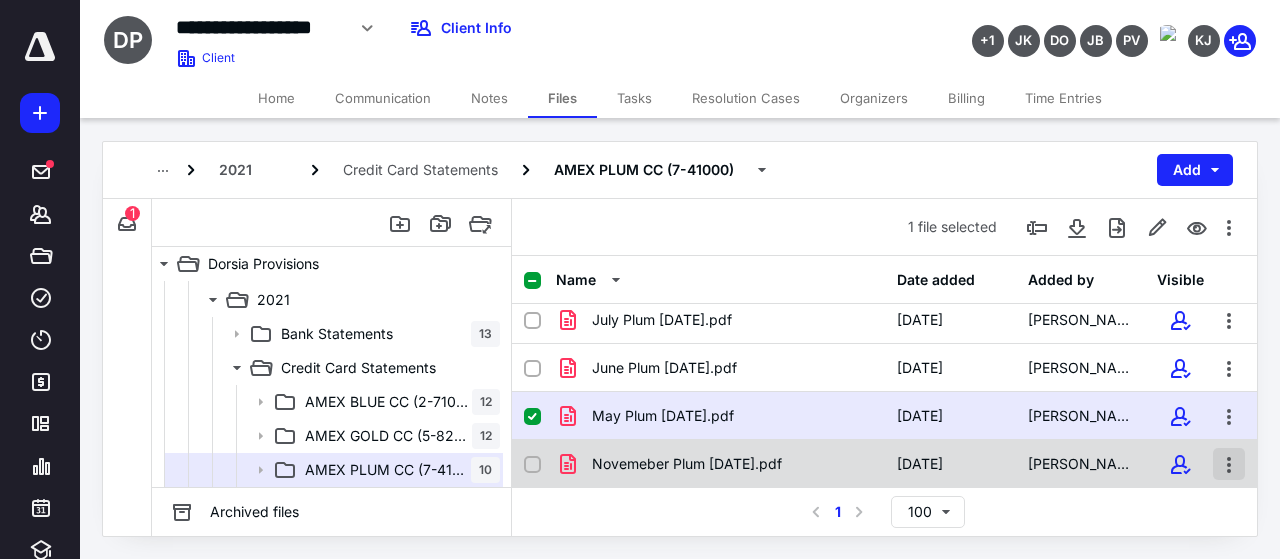 click at bounding box center [1229, 464] 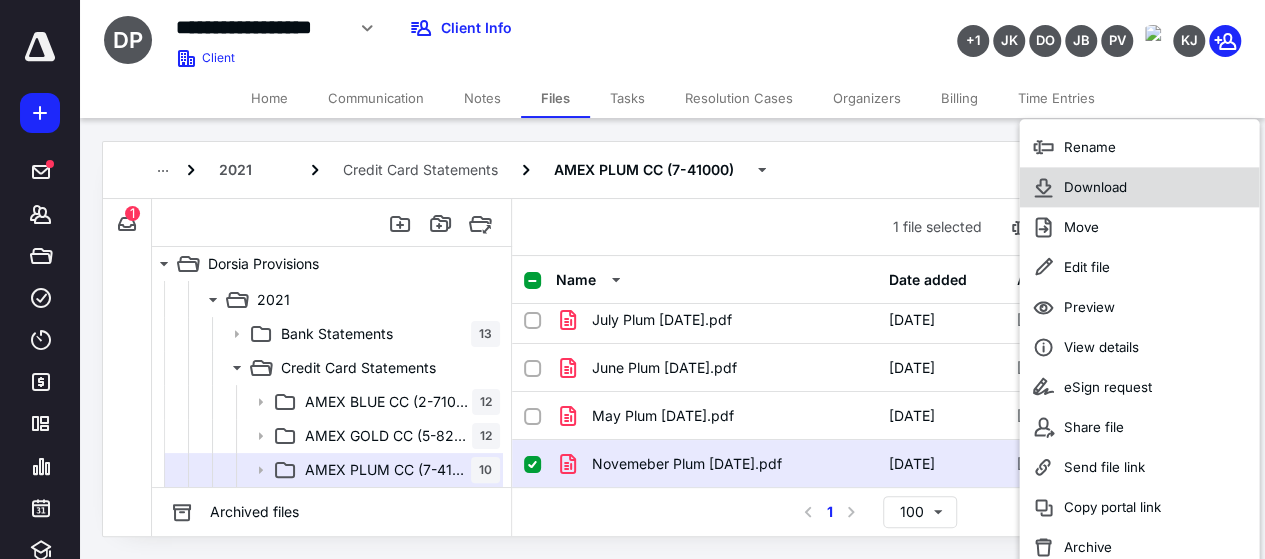 click on "Download" at bounding box center (1139, 187) 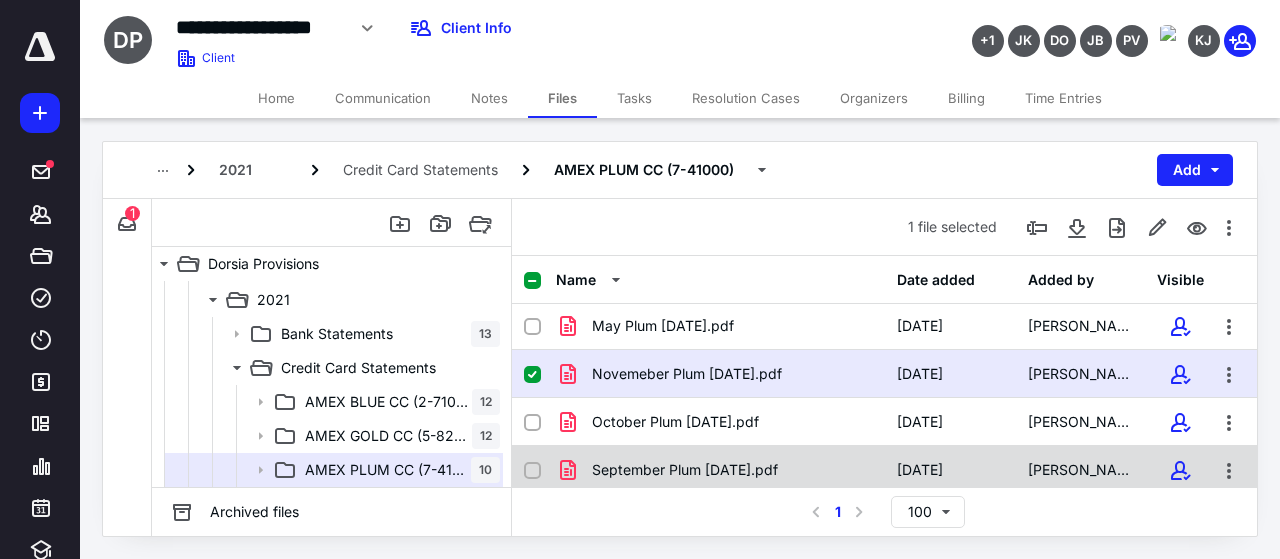 scroll, scrollTop: 292, scrollLeft: 0, axis: vertical 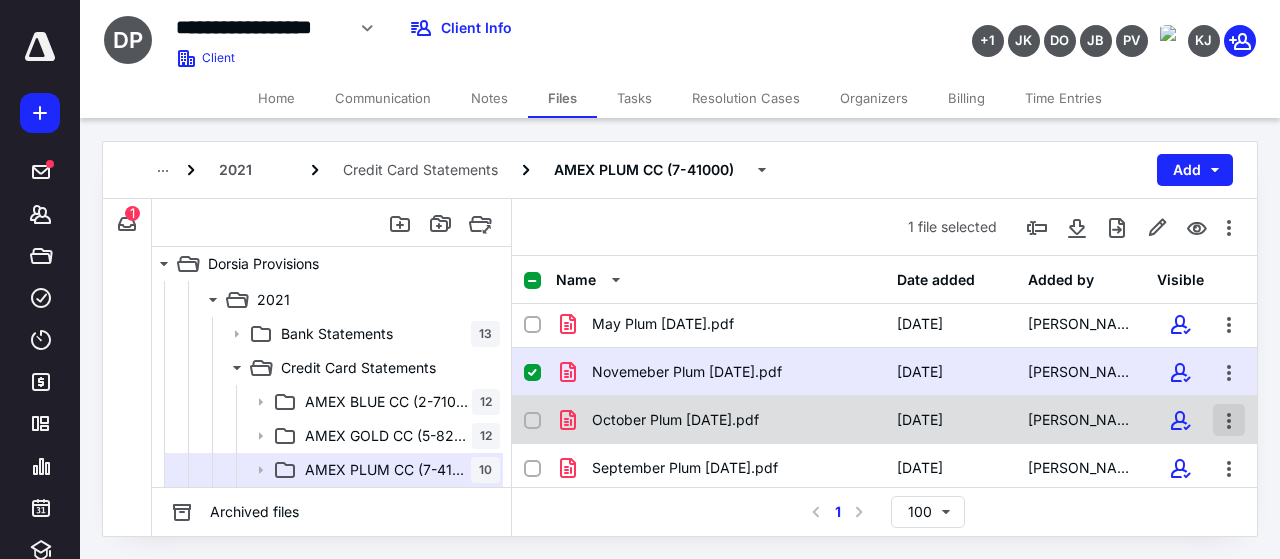 click at bounding box center [1229, 420] 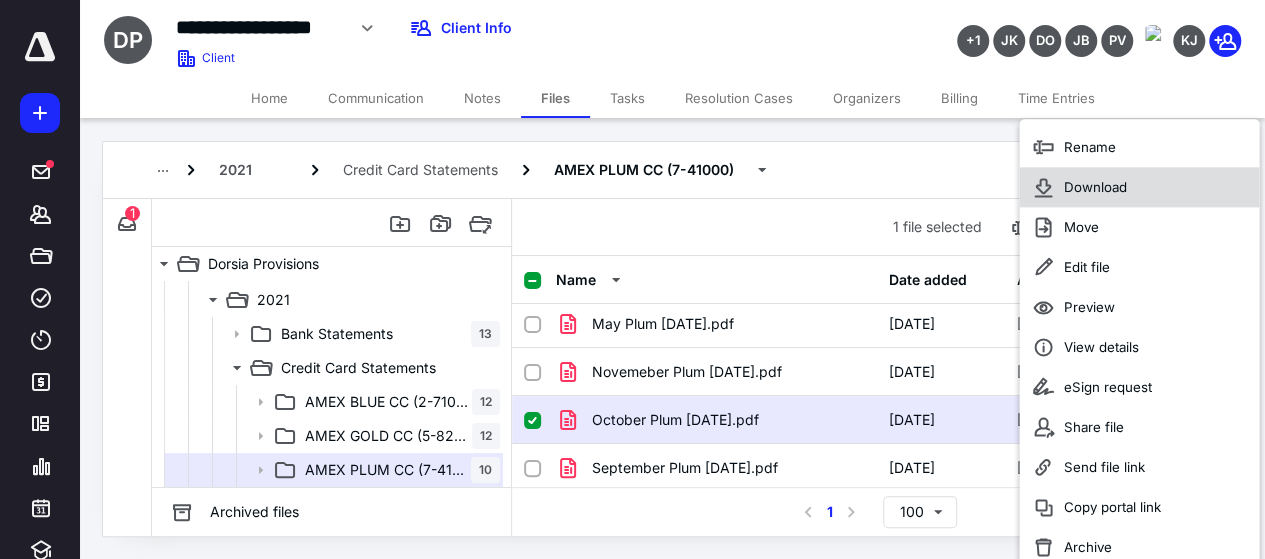click on "Download" at bounding box center (1139, 187) 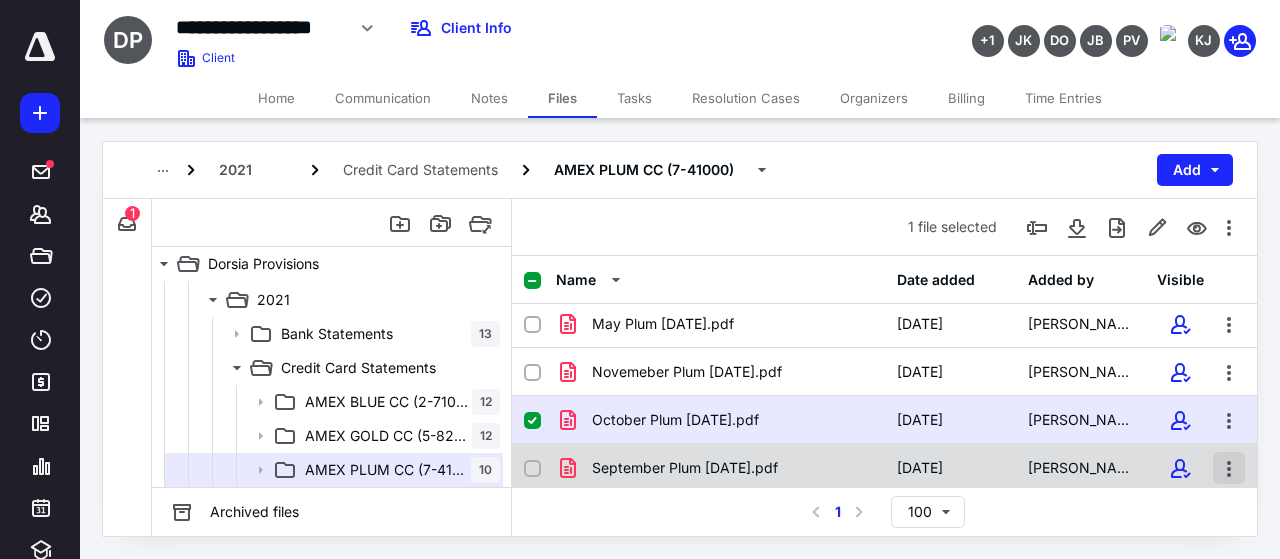 click at bounding box center (1229, 468) 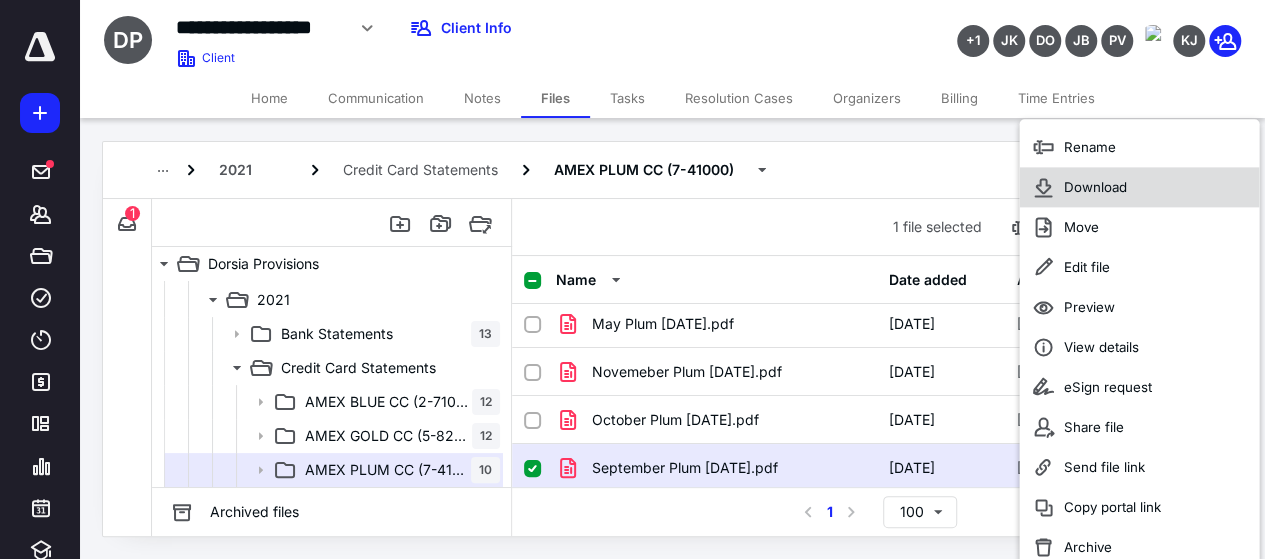 click on "Download" at bounding box center [1139, 187] 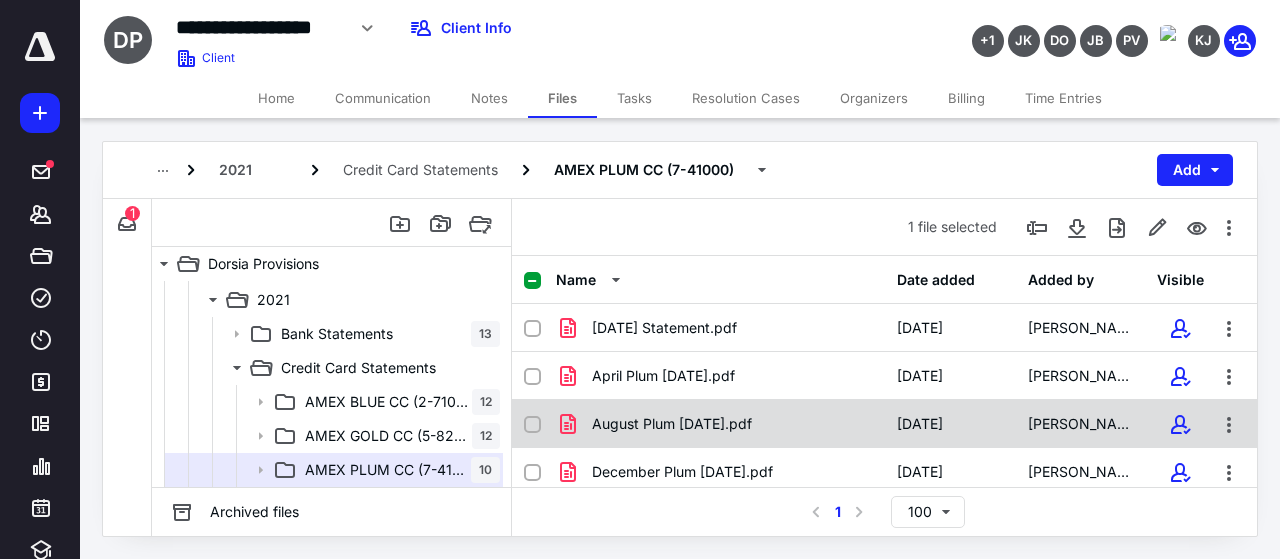 scroll, scrollTop: 0, scrollLeft: 0, axis: both 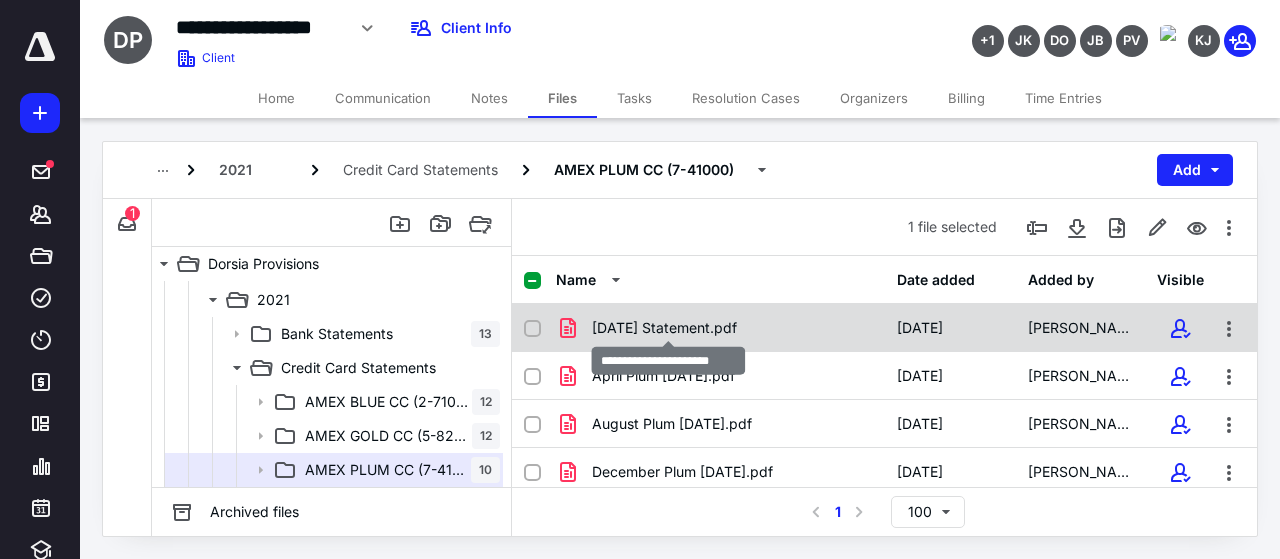 click on "[DATE] Statement.pdf" at bounding box center [664, 328] 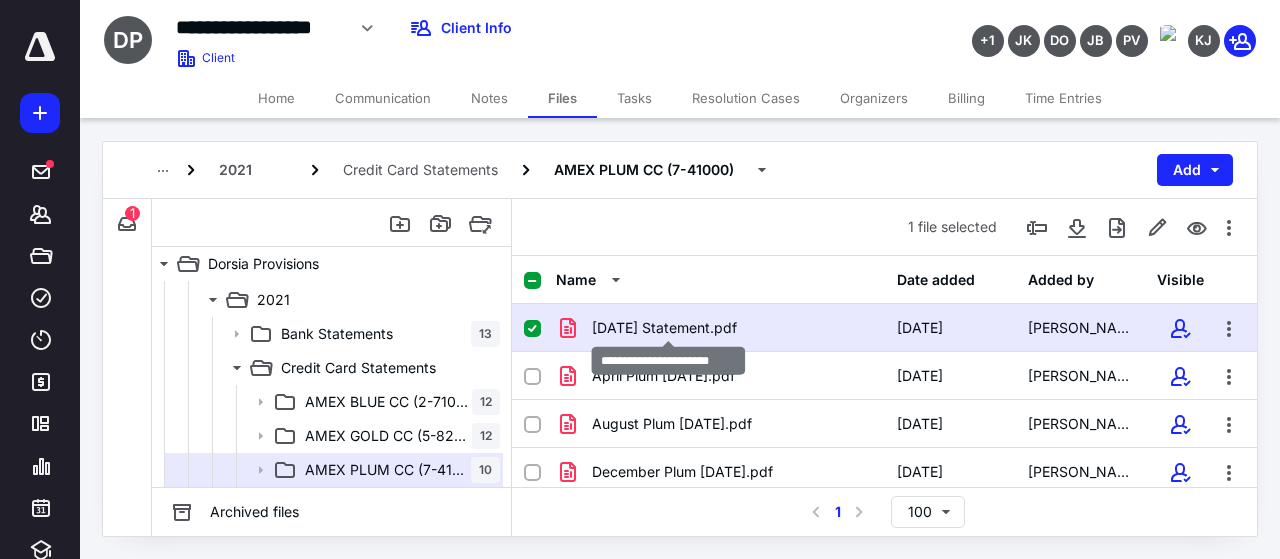 click on "[DATE] Statement.pdf" at bounding box center (664, 328) 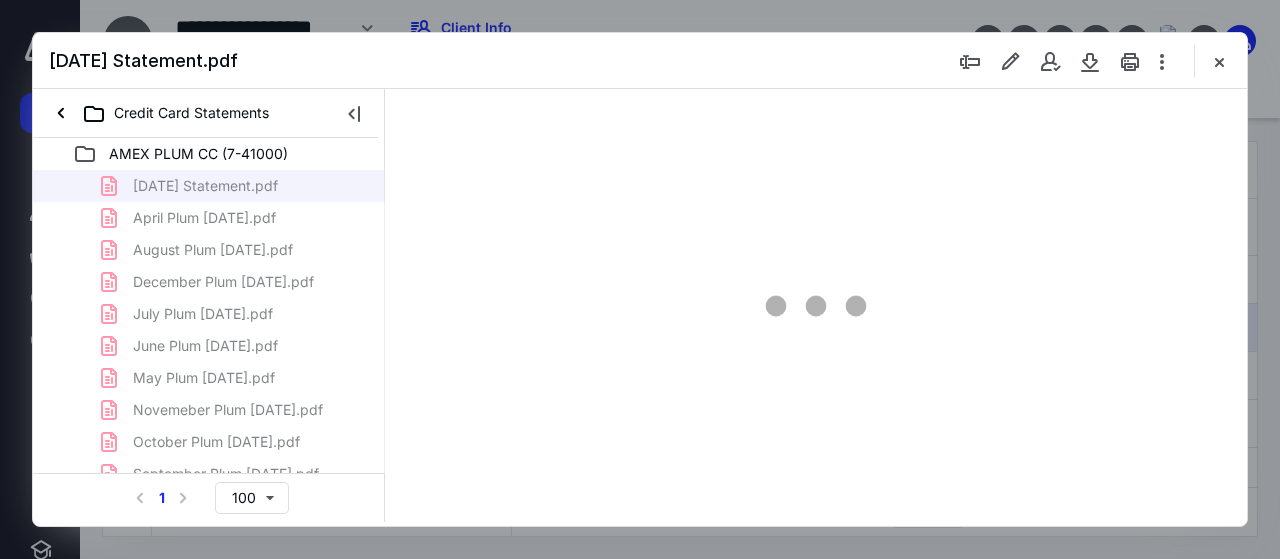scroll, scrollTop: 0, scrollLeft: 0, axis: both 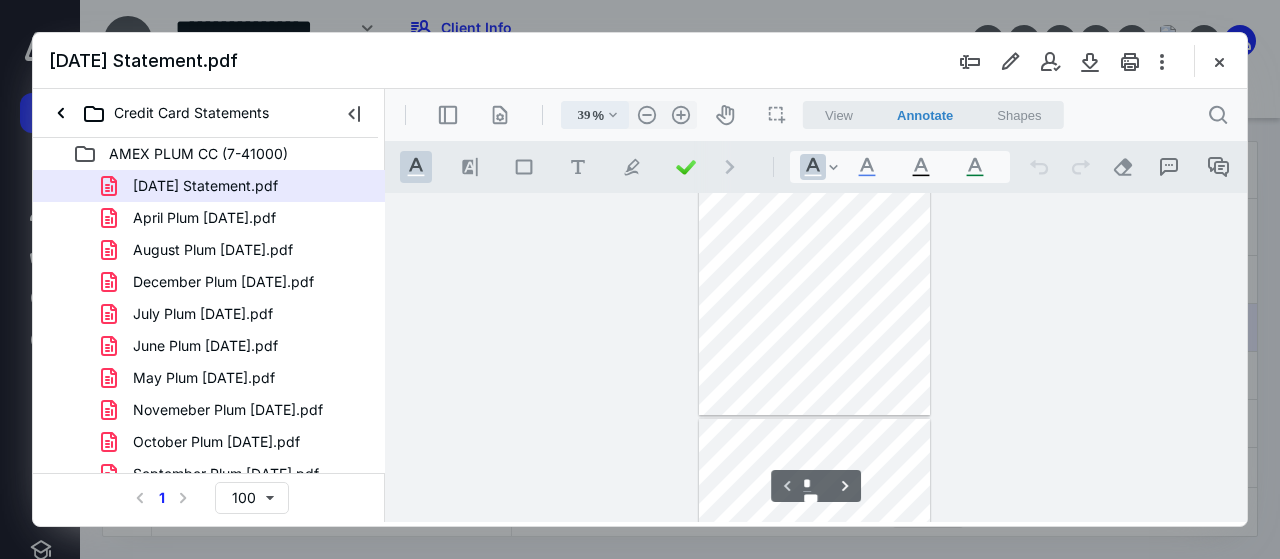 click on ".cls-1{fill:#abb0c4;} icon - chevron - down" at bounding box center (613, 115) 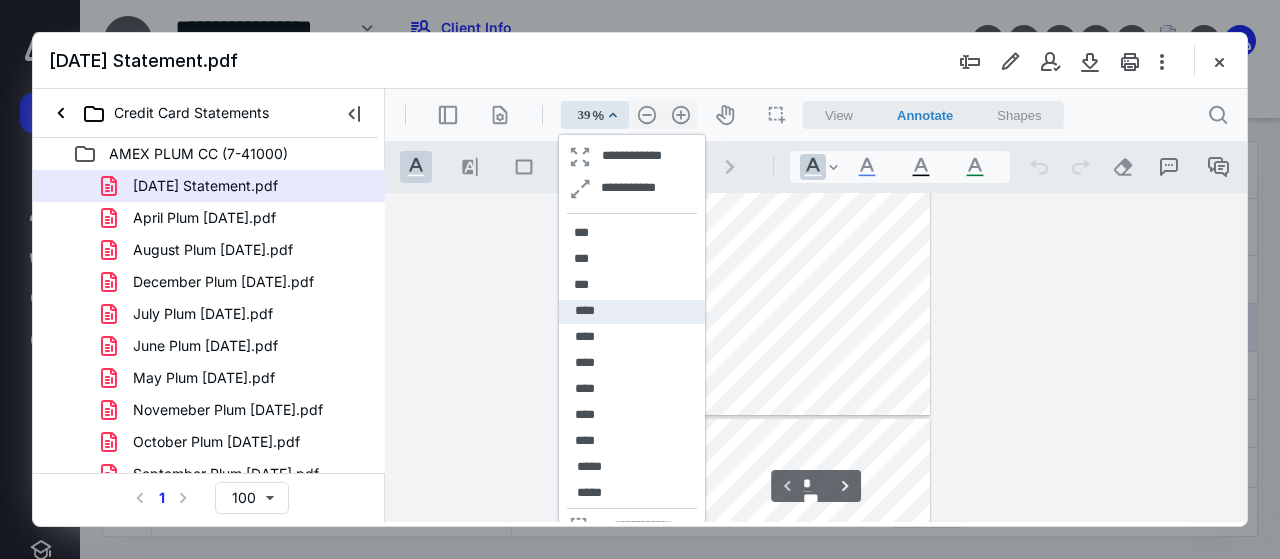 click on "****" at bounding box center (632, 312) 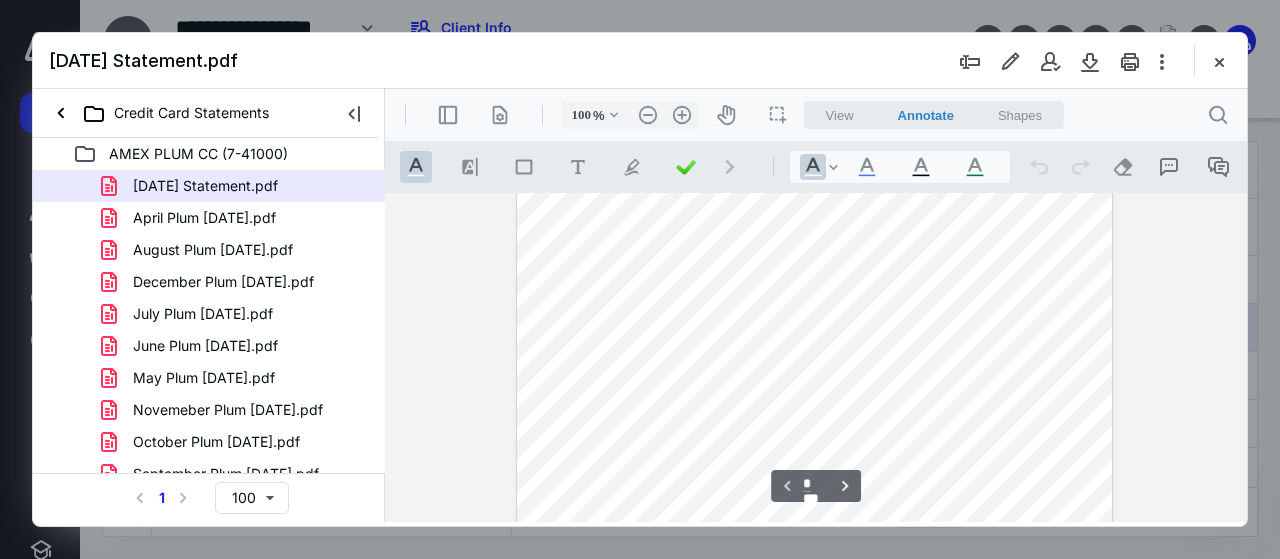scroll, scrollTop: 0, scrollLeft: 0, axis: both 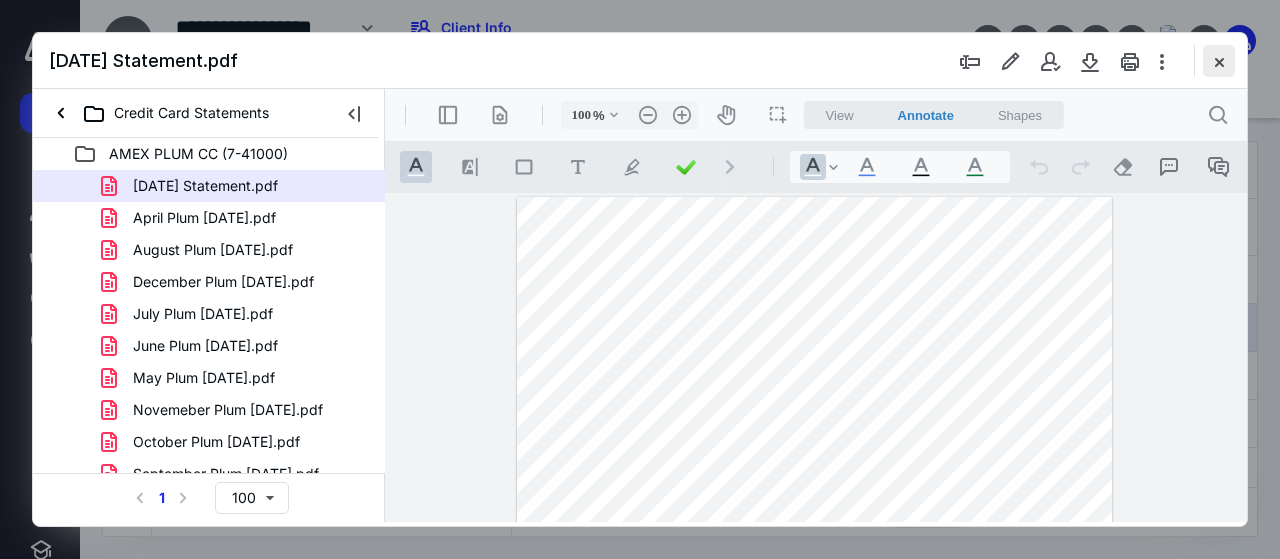 click at bounding box center [1219, 61] 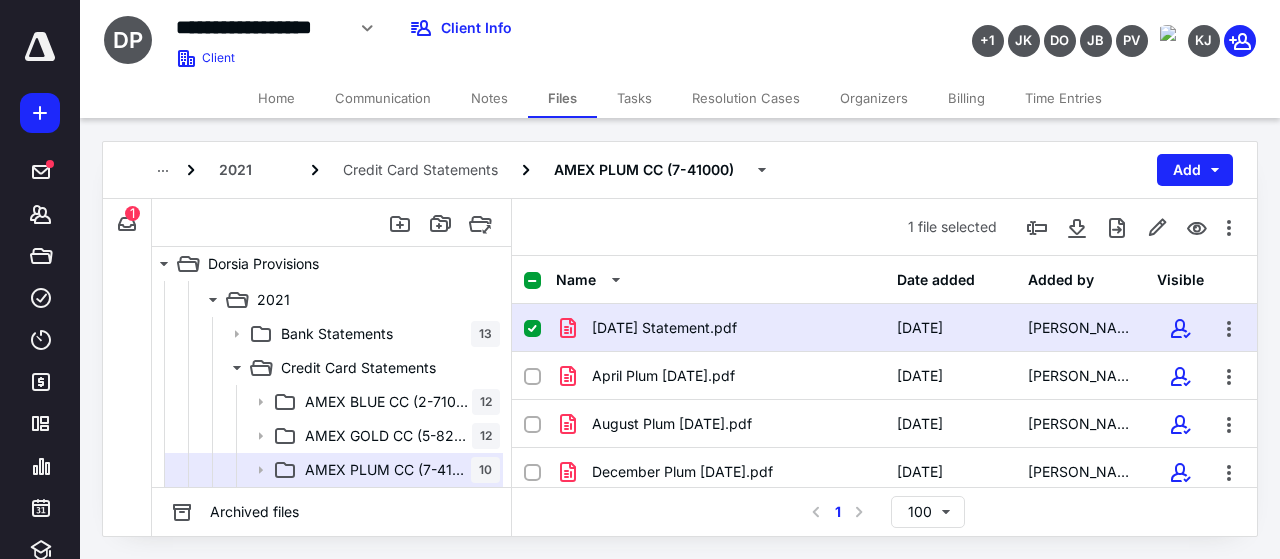 click 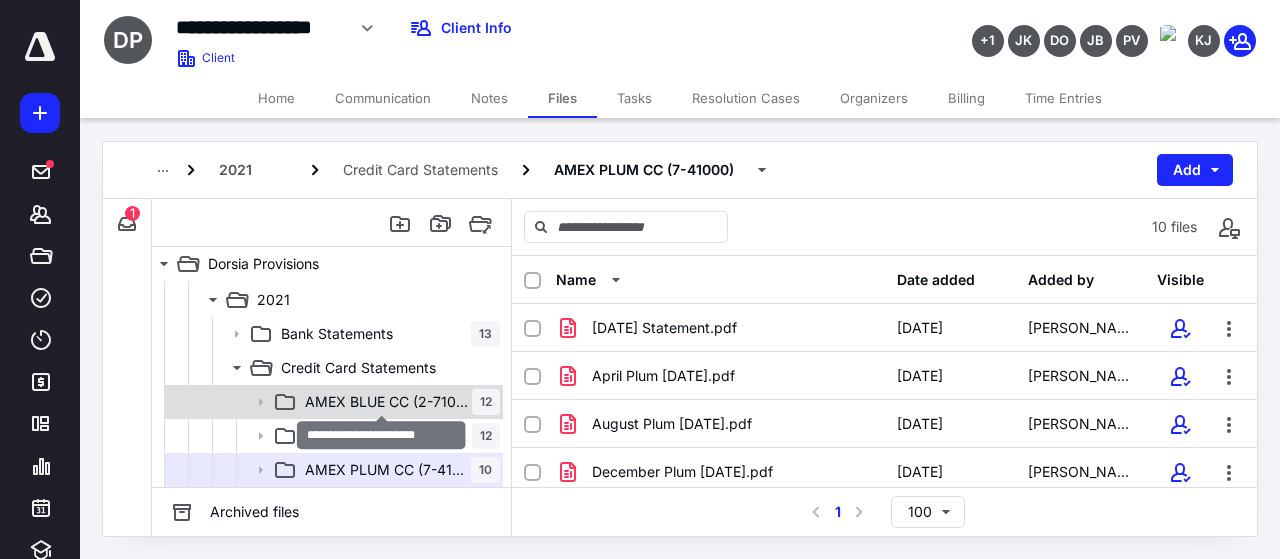 click on "AMEX BLUE CC (2-71009)" at bounding box center [388, 402] 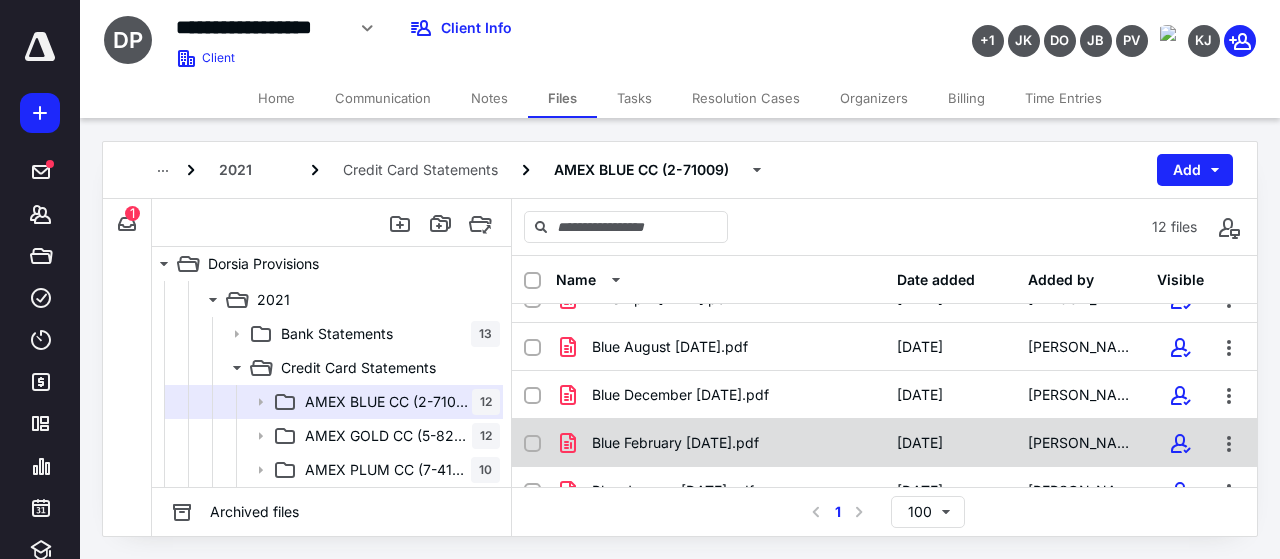 scroll, scrollTop: 0, scrollLeft: 0, axis: both 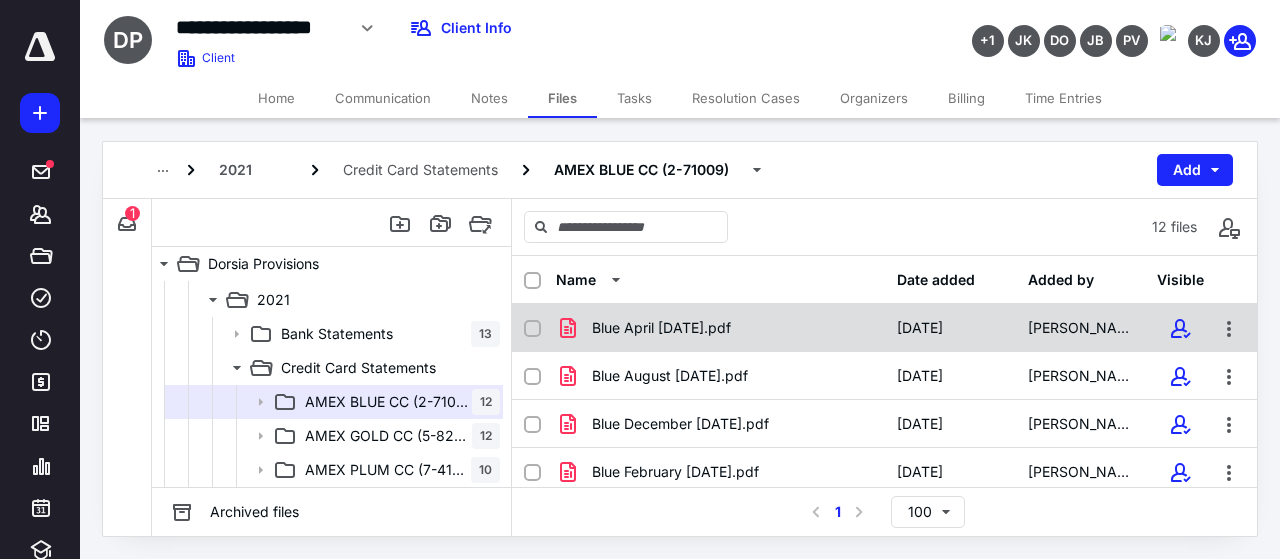 click on "Blue April [DATE].pdf" at bounding box center (661, 328) 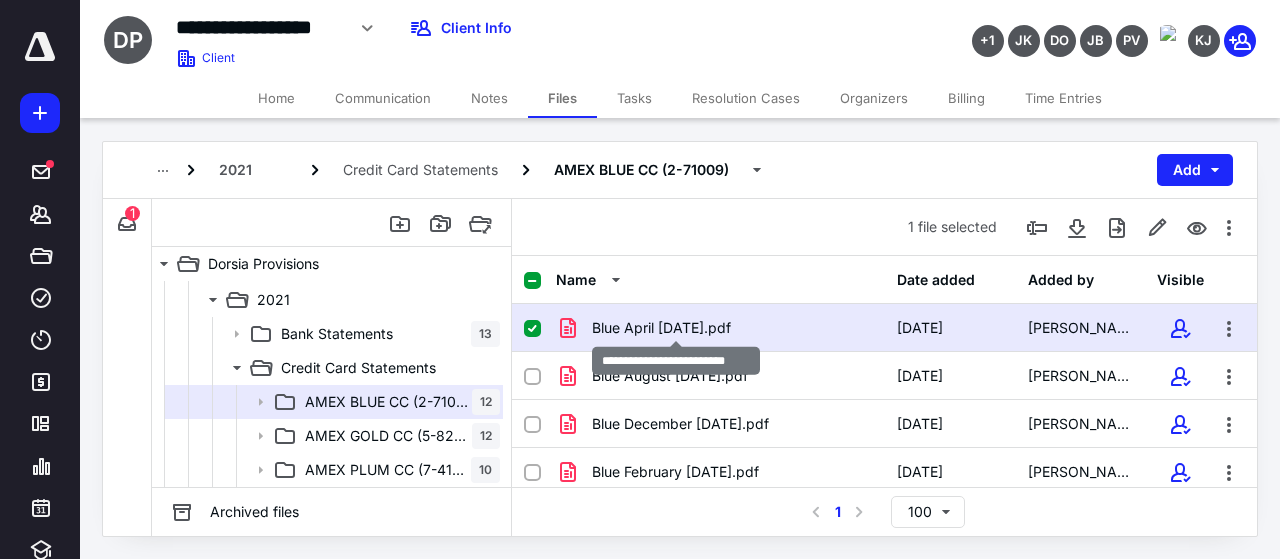 click on "Blue April [DATE].pdf" at bounding box center [661, 328] 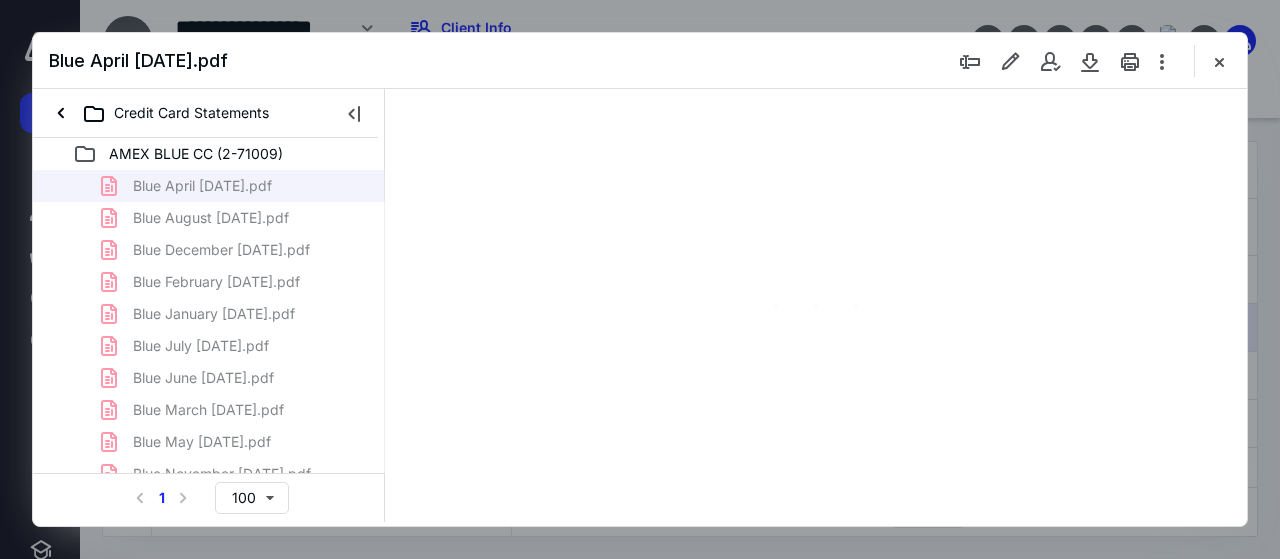 scroll, scrollTop: 0, scrollLeft: 0, axis: both 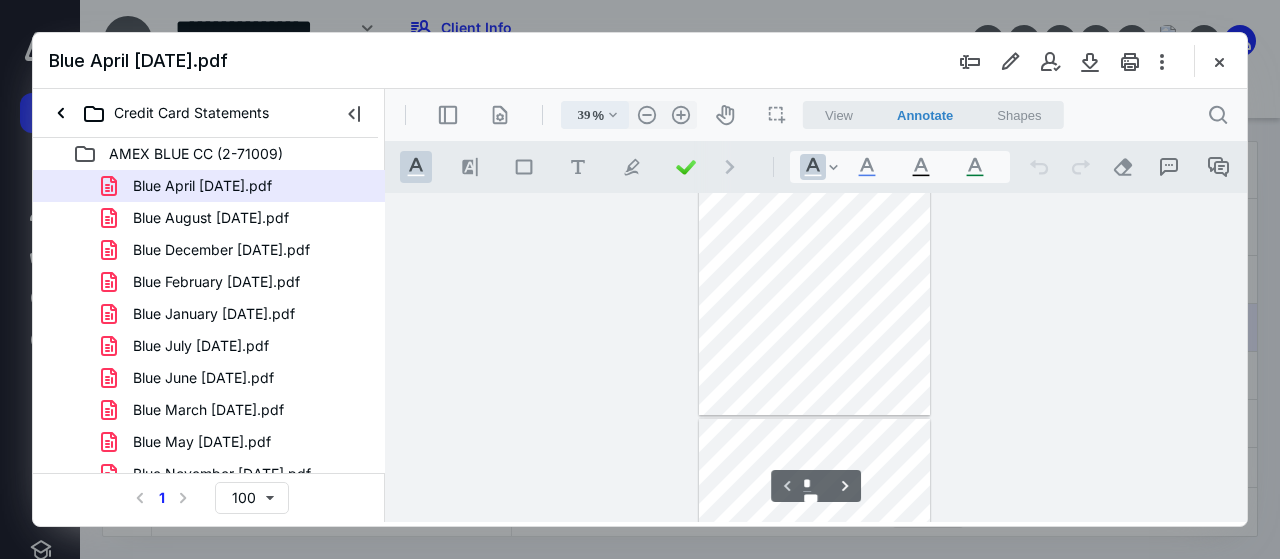 click on ".cls-1{fill:#abb0c4;} icon - chevron - down" at bounding box center (613, 115) 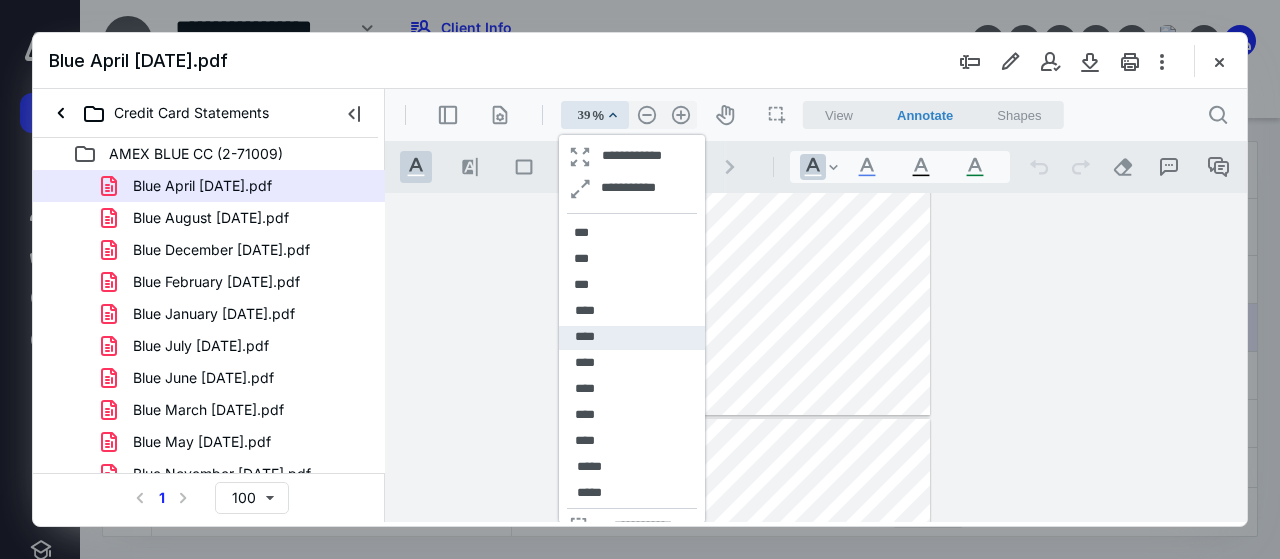 click on "****" at bounding box center (632, 338) 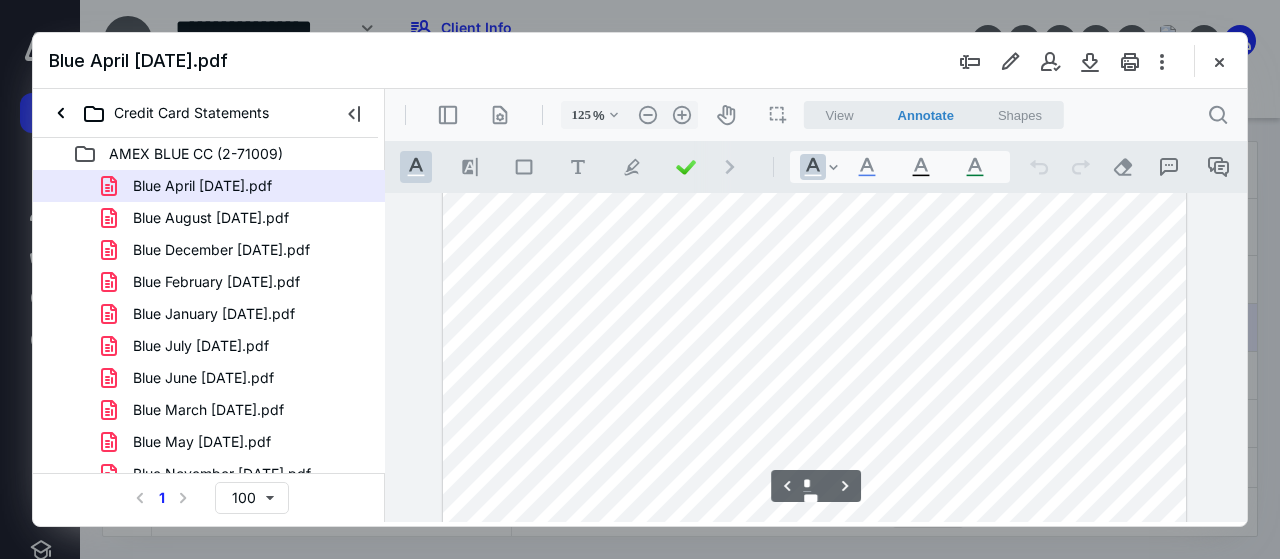 scroll, scrollTop: 3792, scrollLeft: 0, axis: vertical 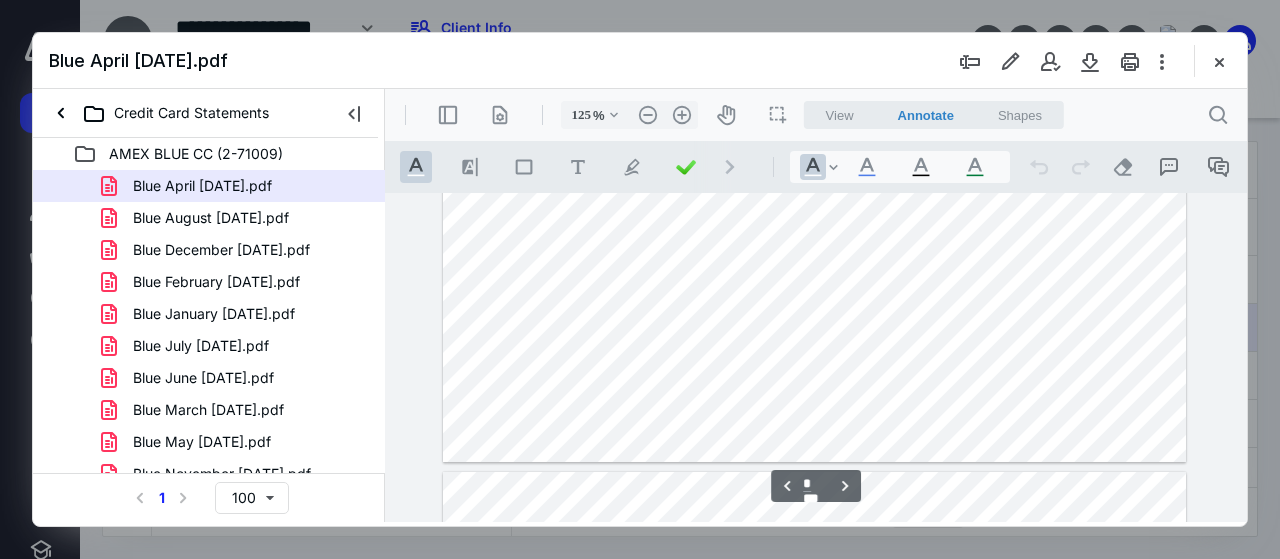 type on "*" 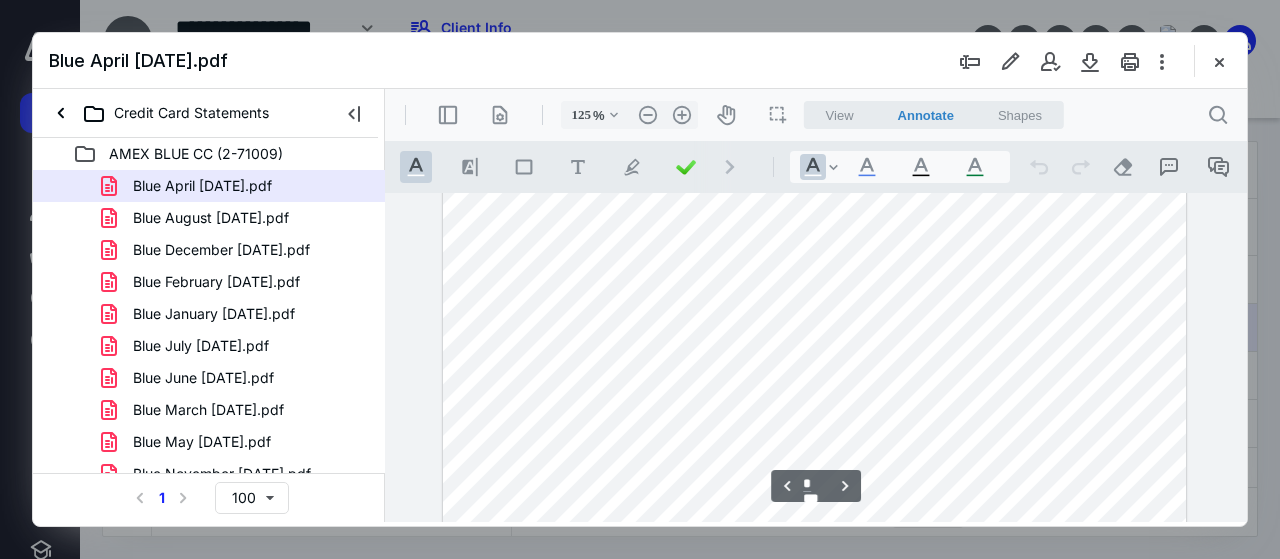 scroll, scrollTop: 4292, scrollLeft: 0, axis: vertical 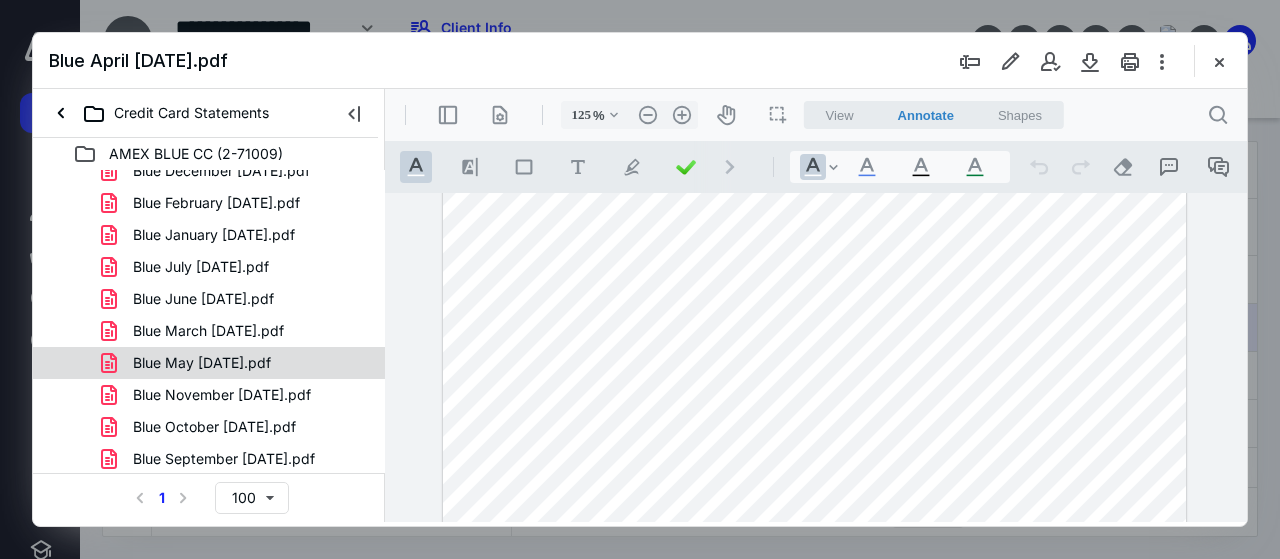 click on "Blue May [DATE].pdf" at bounding box center [202, 363] 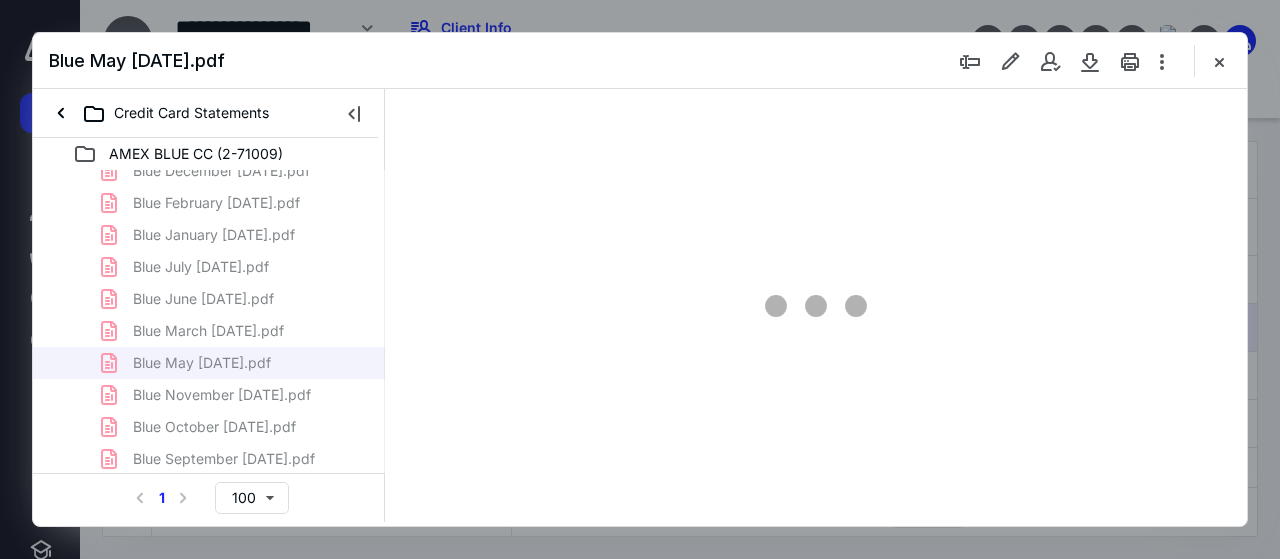 type on "39" 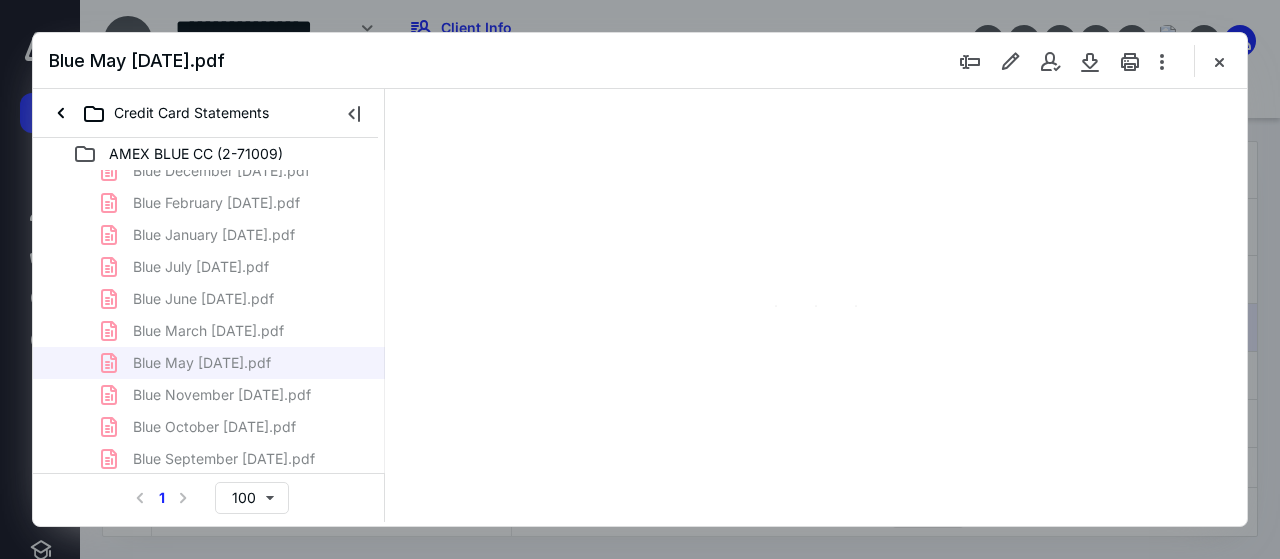 scroll, scrollTop: 106, scrollLeft: 0, axis: vertical 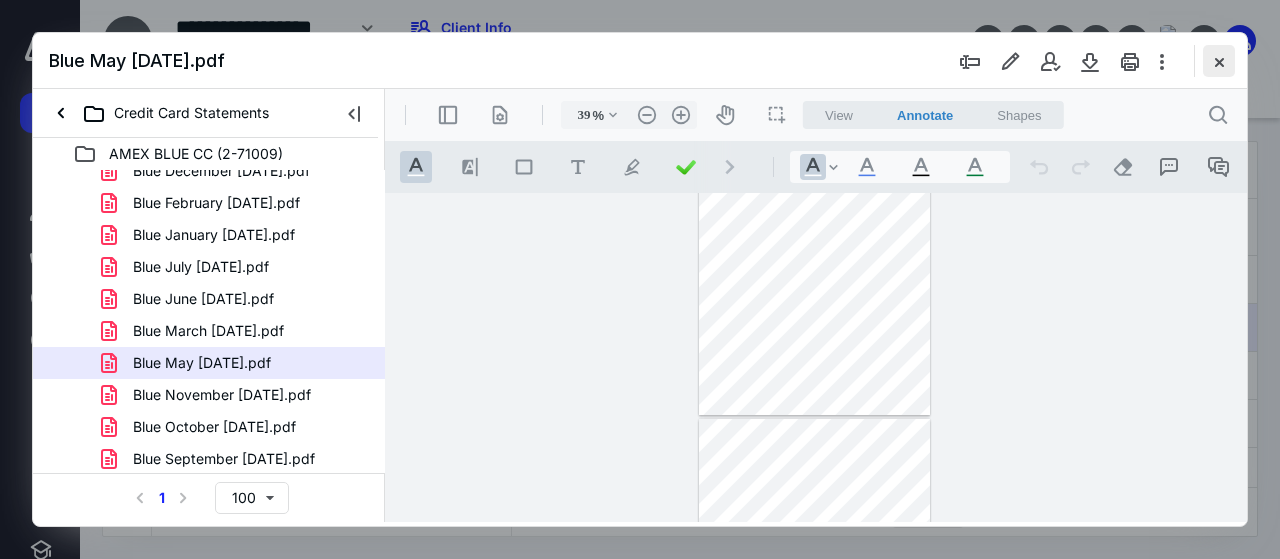 click at bounding box center (1219, 61) 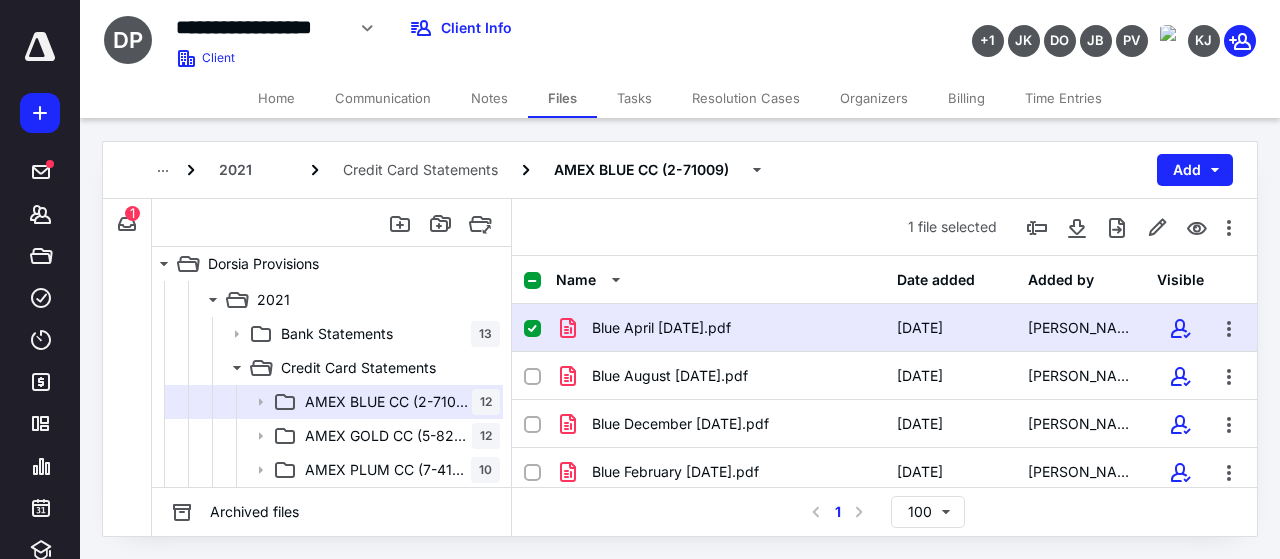 click on "AMEX PLUM CC (7-41000)" at bounding box center (388, 470) 